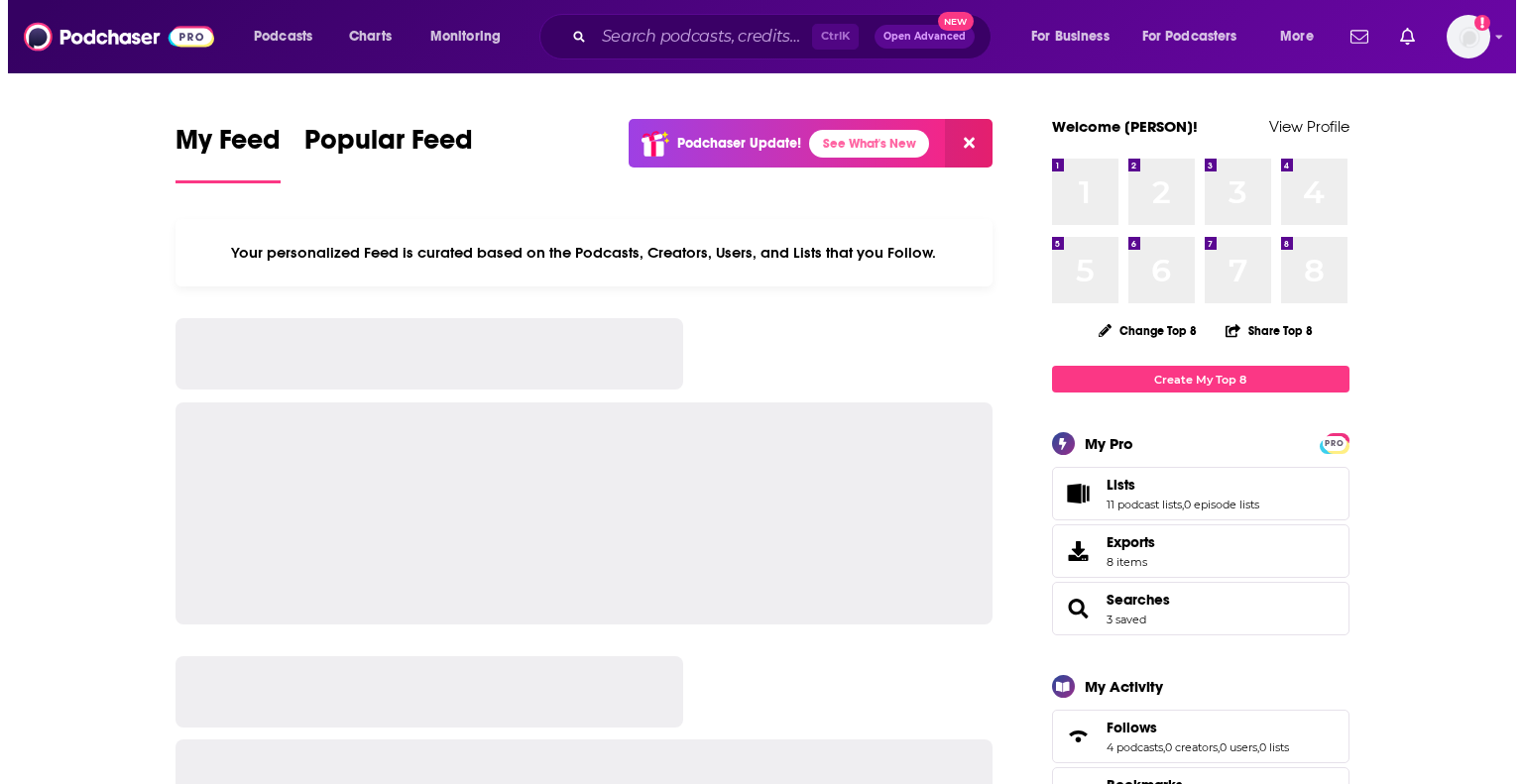 scroll, scrollTop: 0, scrollLeft: 0, axis: both 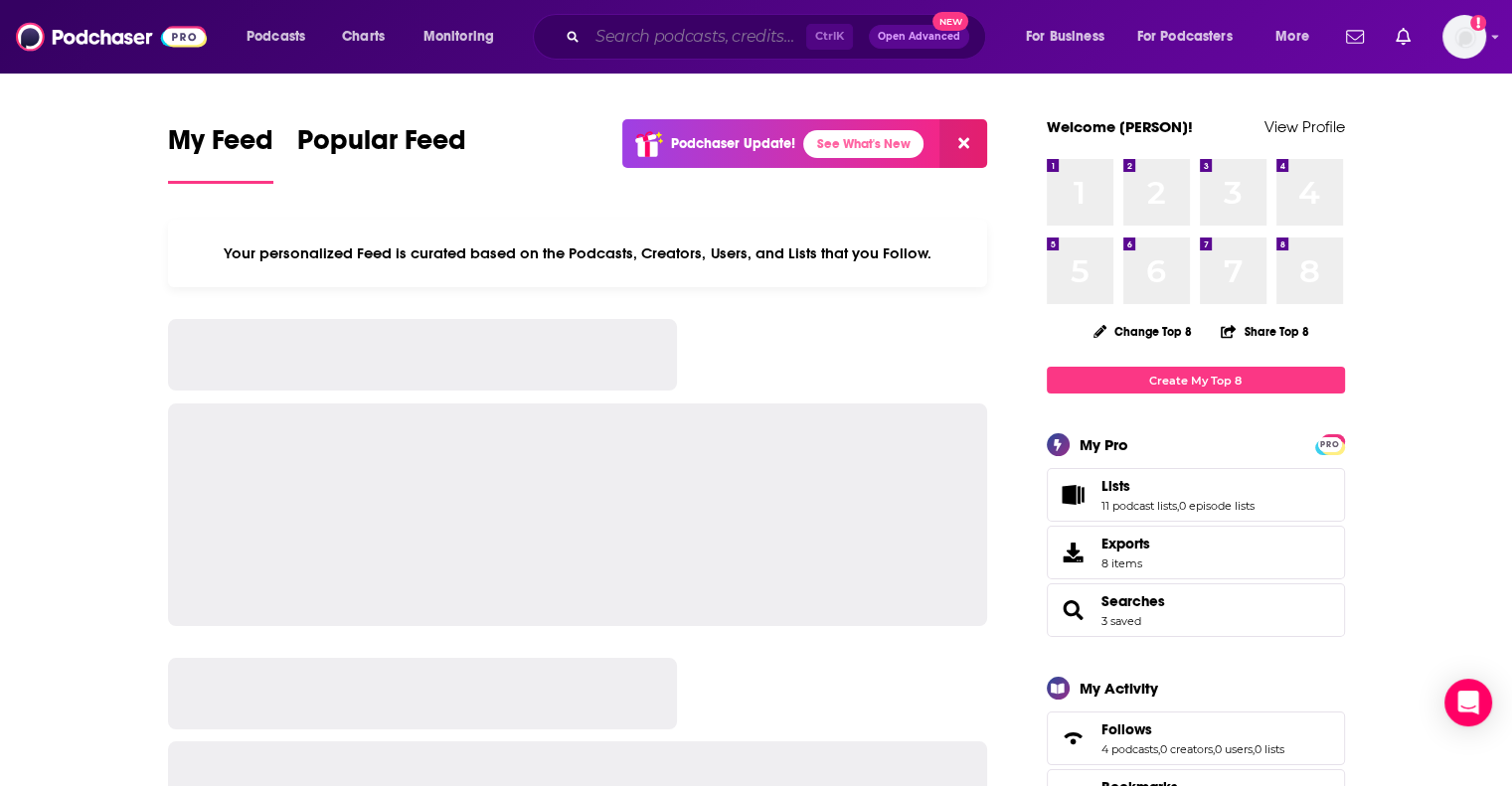 click at bounding box center (697, 37) 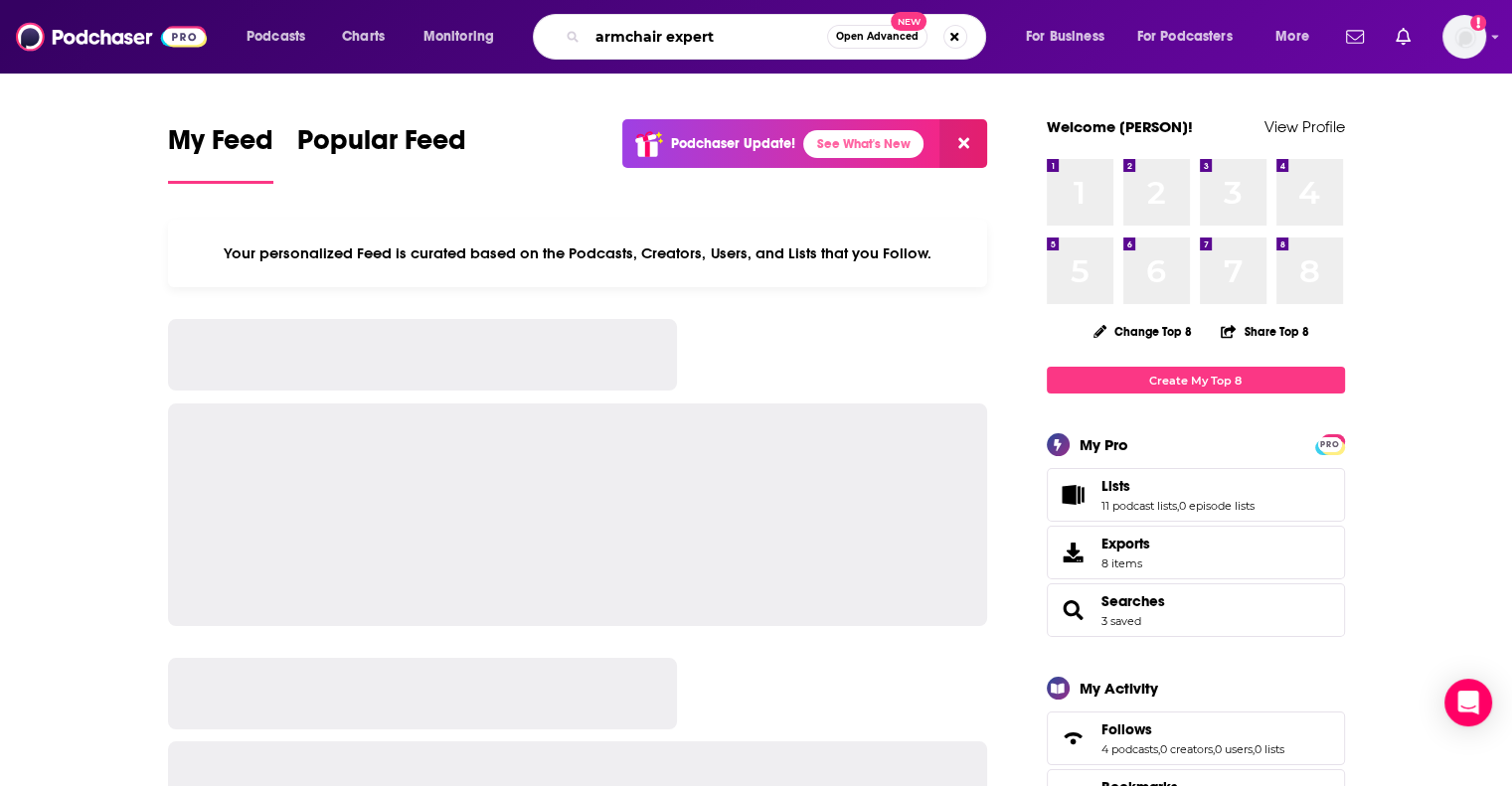 type on "armchair expert" 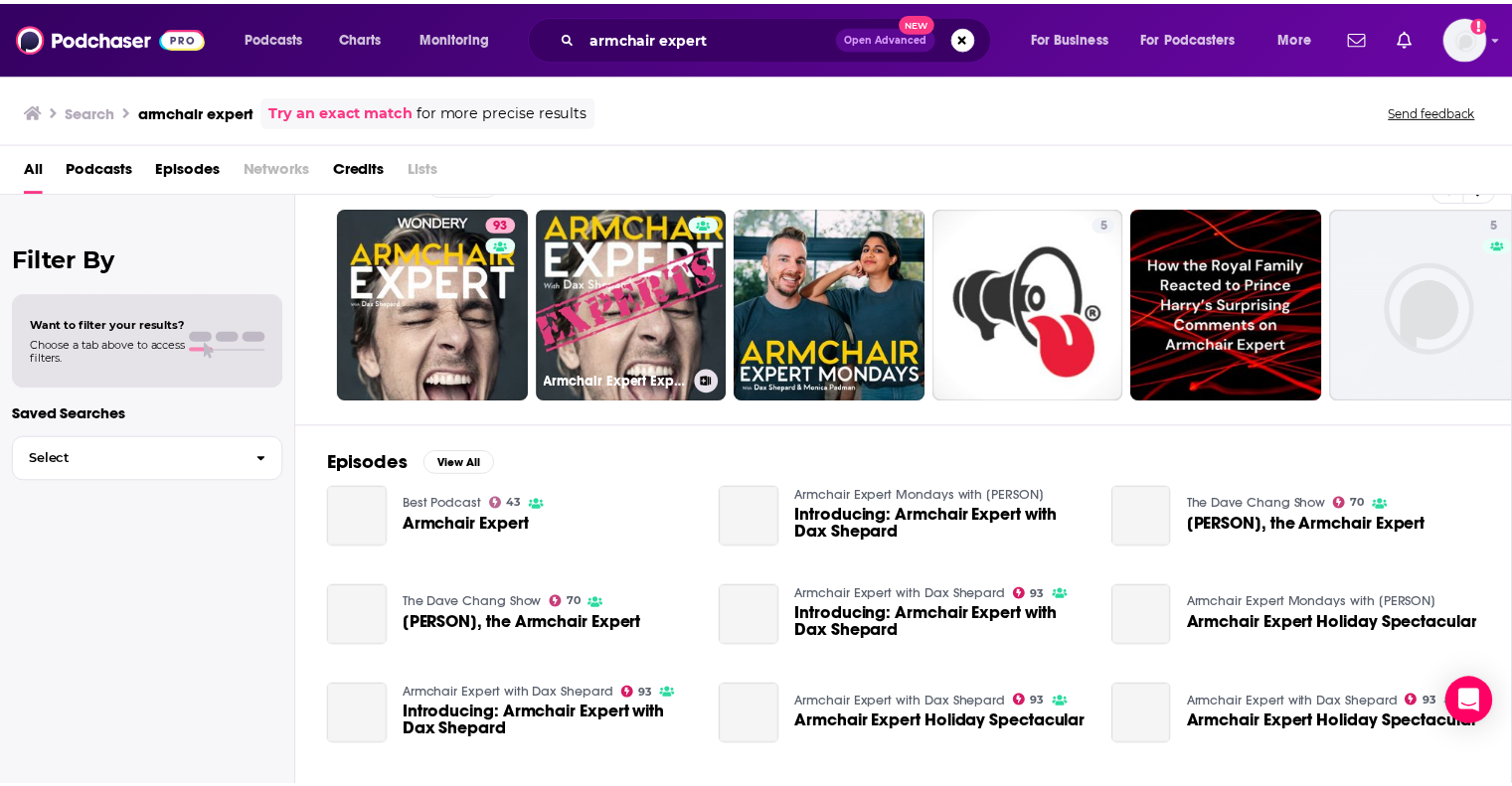 scroll, scrollTop: 10, scrollLeft: 0, axis: vertical 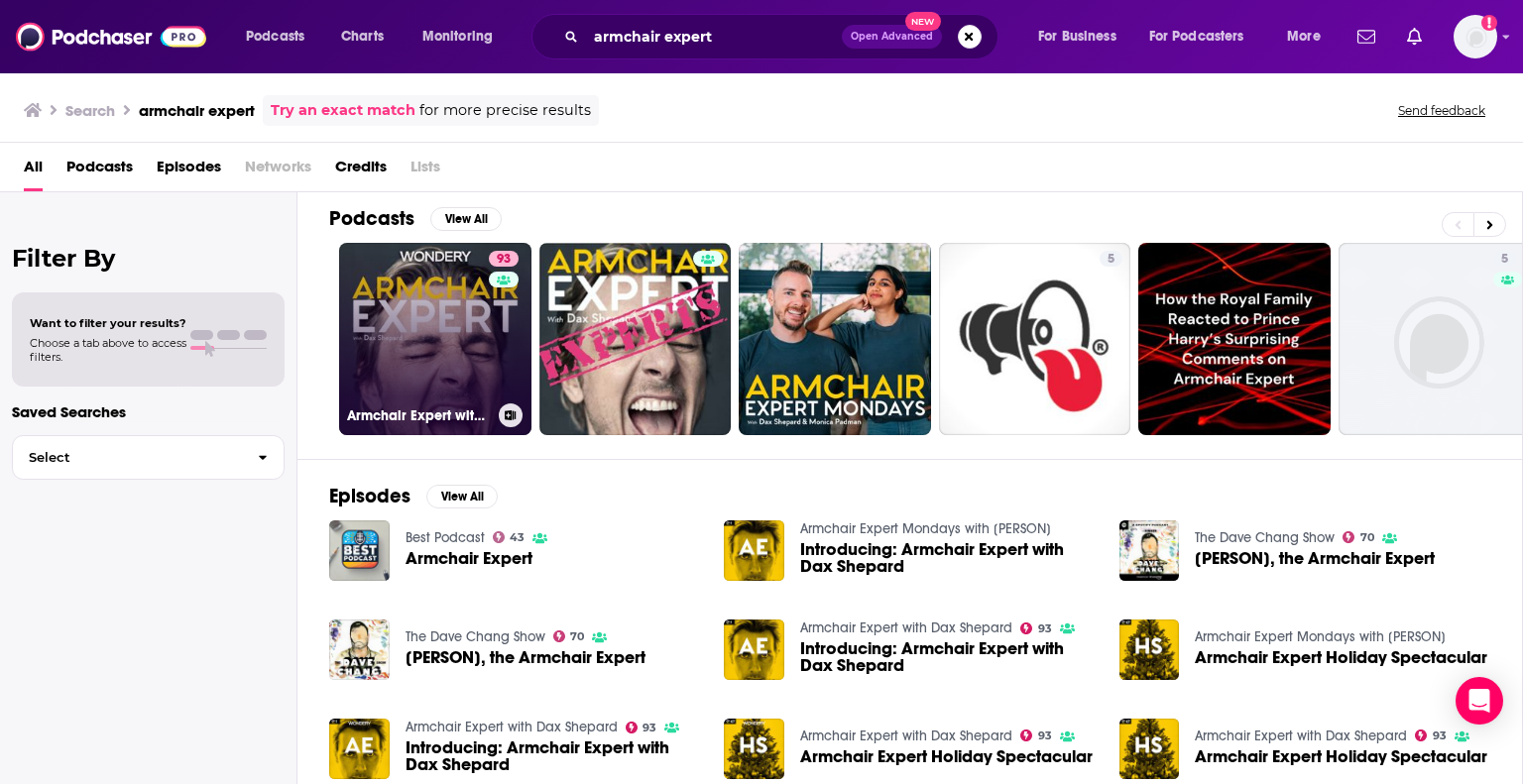 click on "93 Armchair Expert with Dax Shepard" at bounding box center (435, 339) 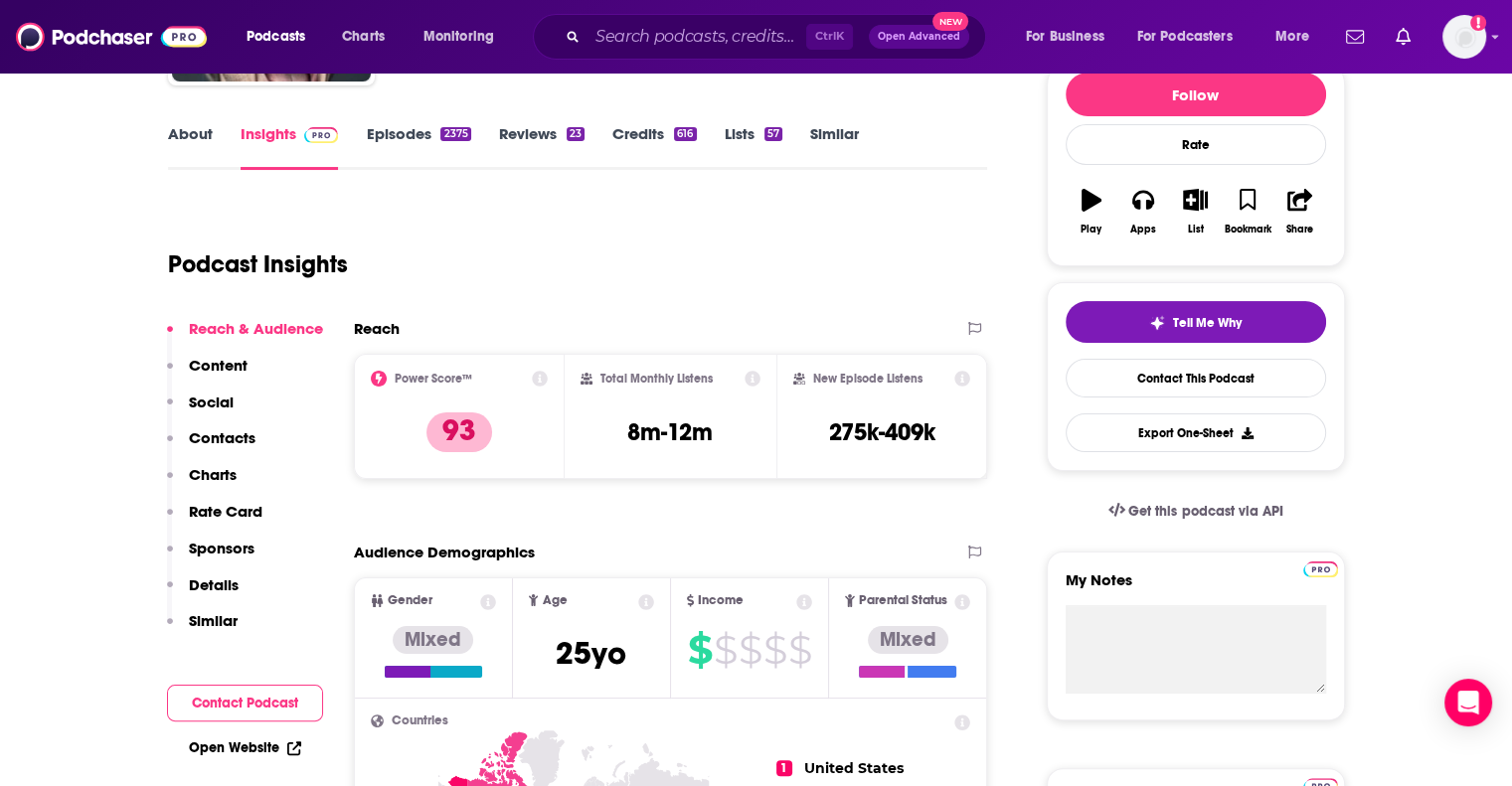 scroll, scrollTop: 254, scrollLeft: 0, axis: vertical 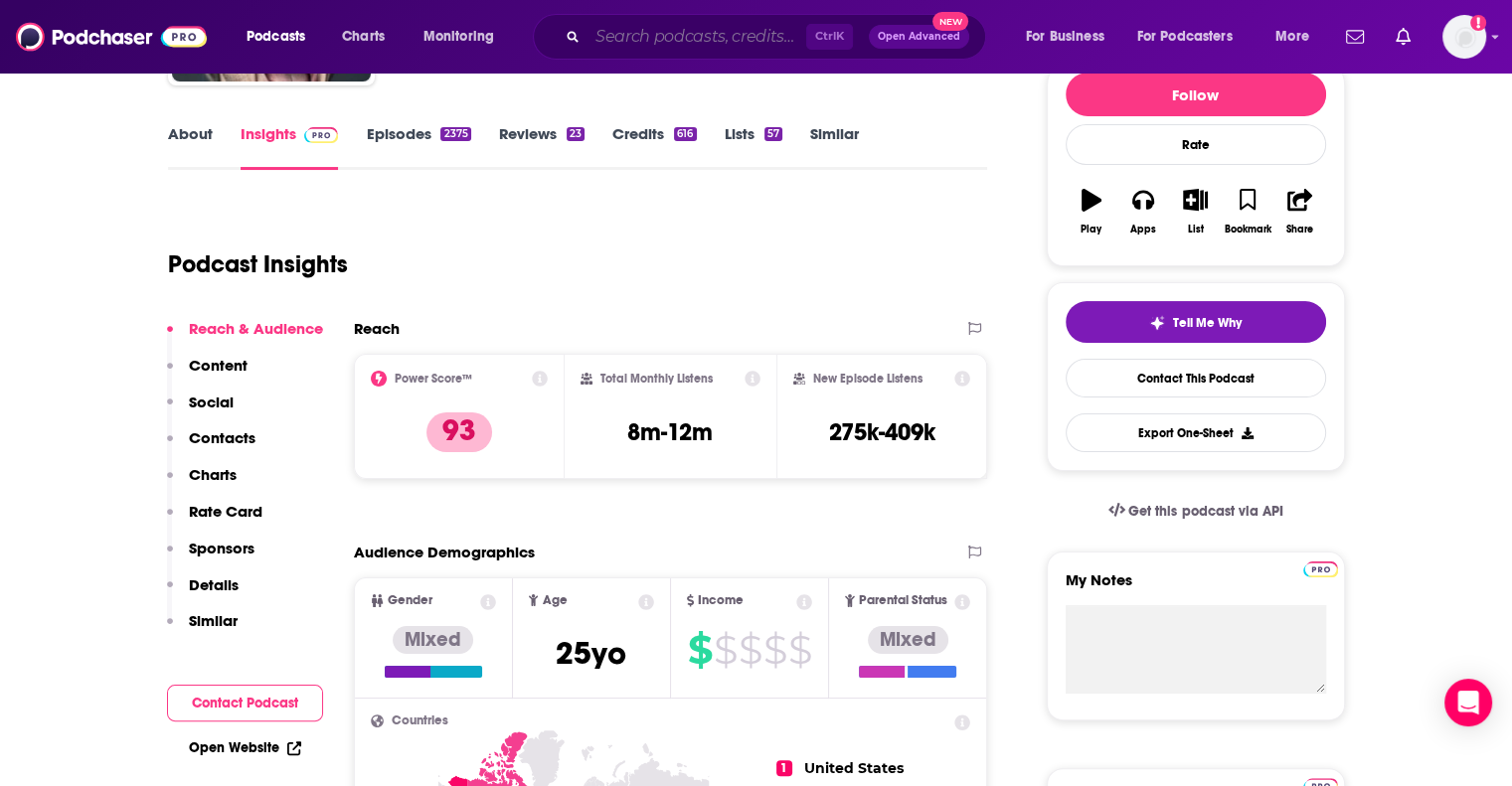 click at bounding box center [697, 37] 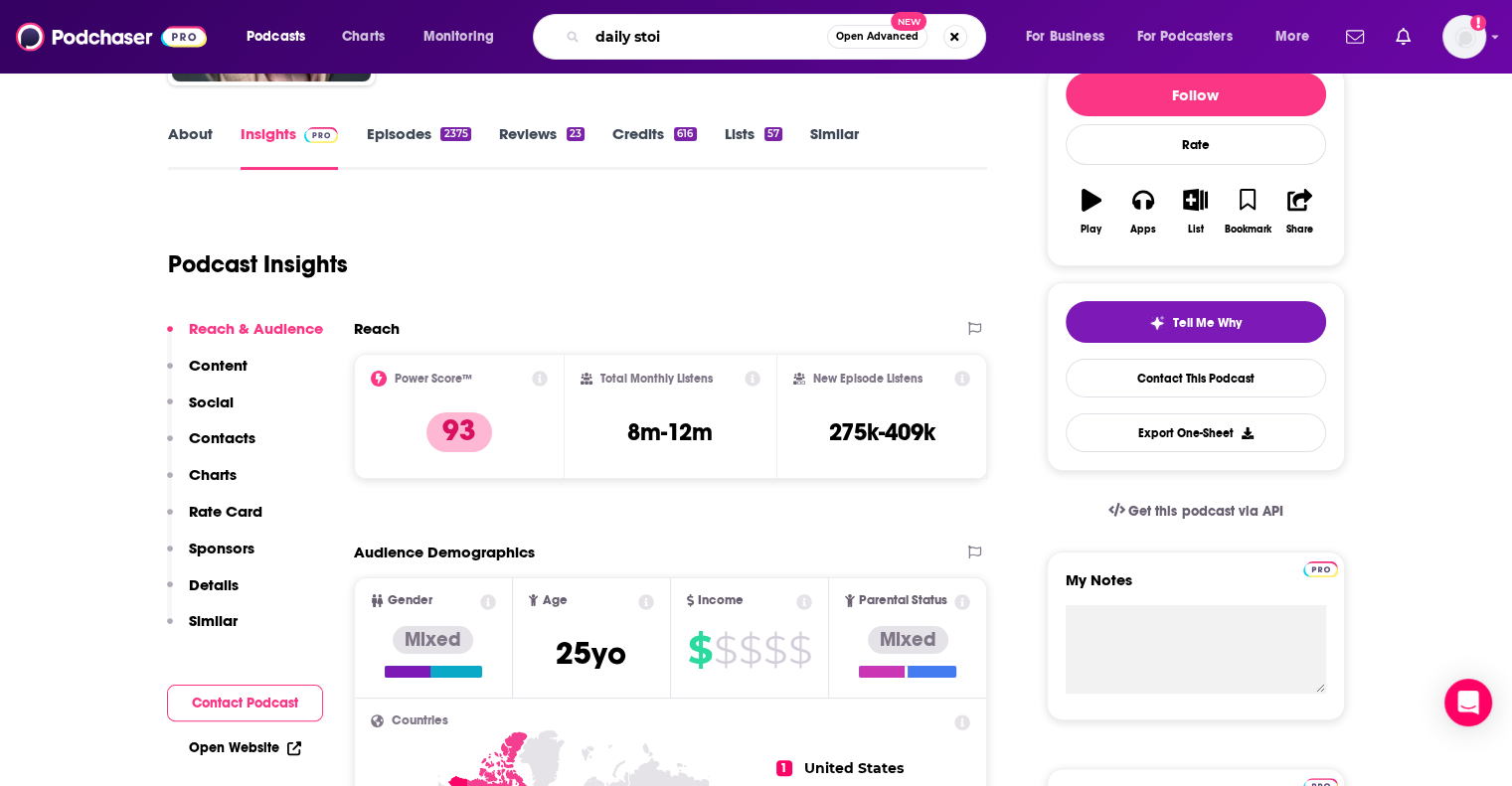 type on "daily stoic" 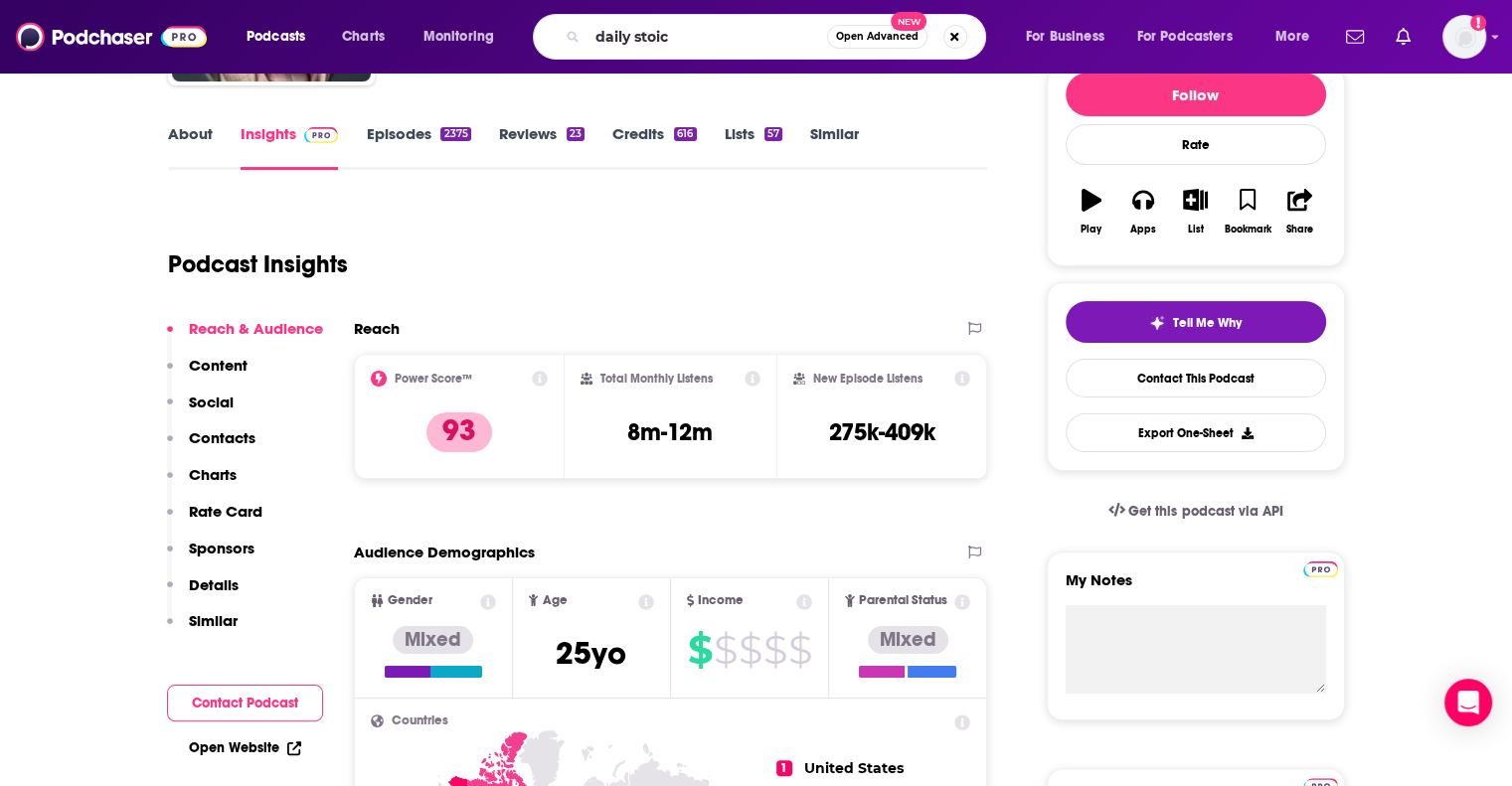 scroll, scrollTop: 0, scrollLeft: 0, axis: both 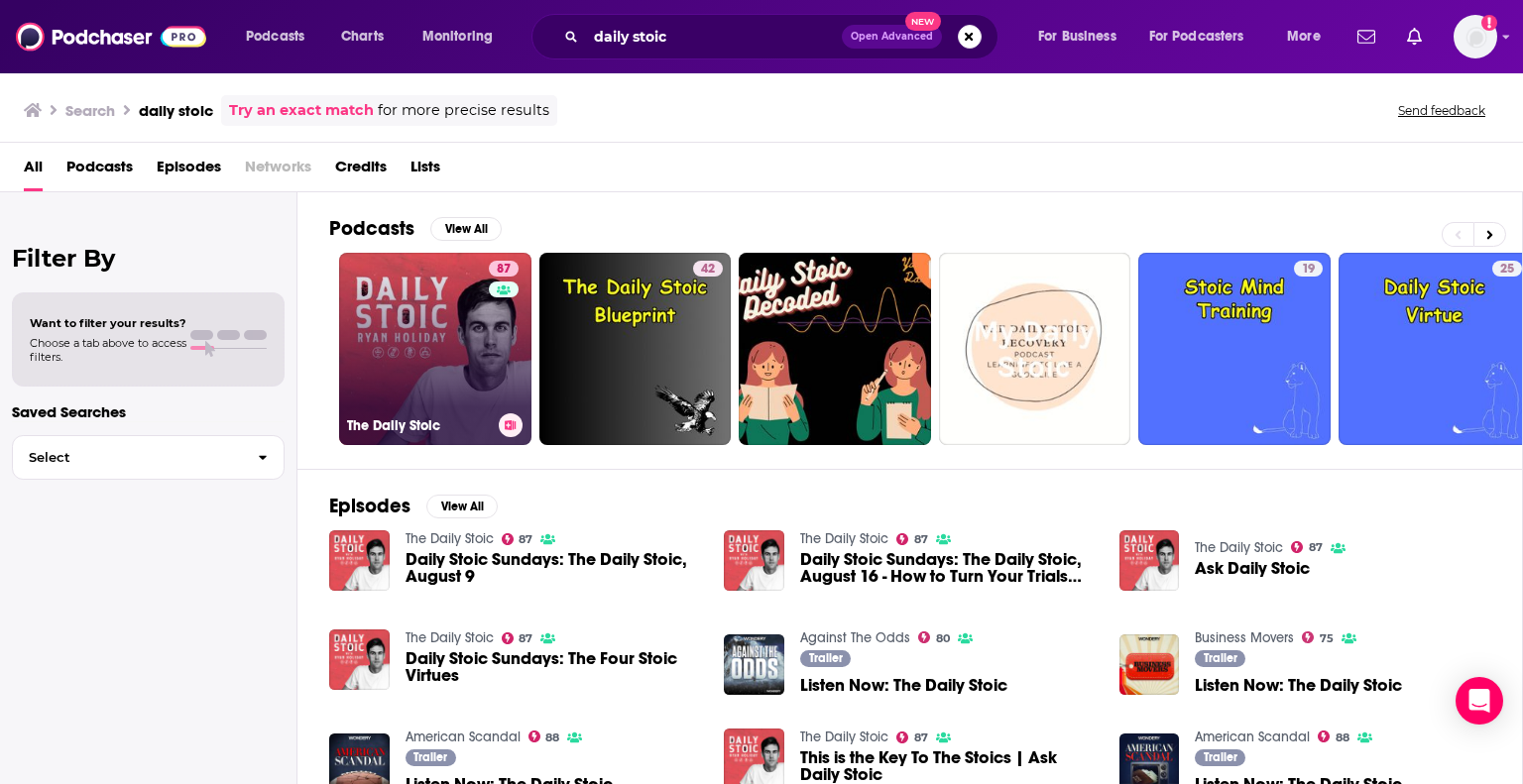 click on "87 The Daily Stoic" at bounding box center [435, 349] 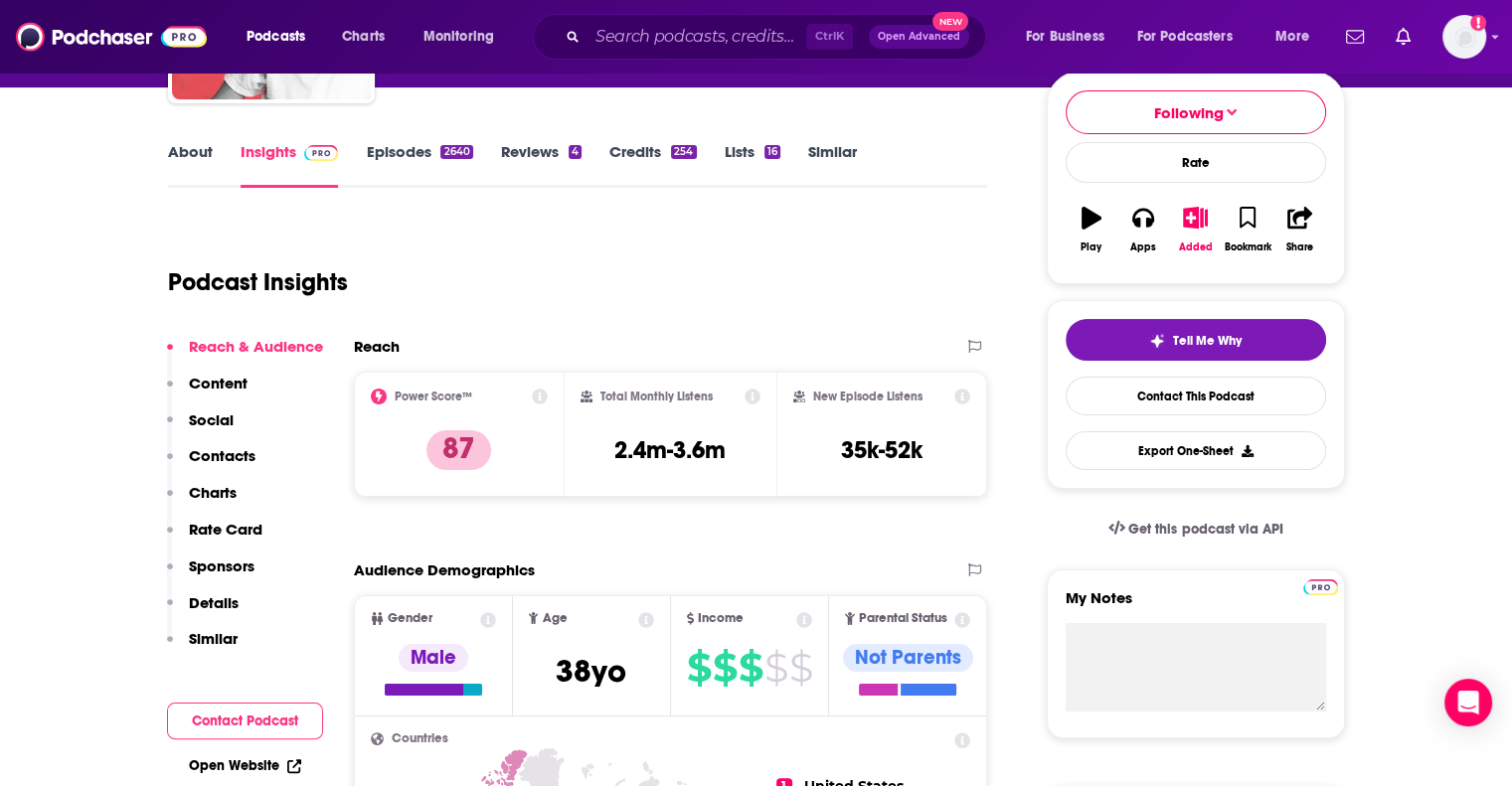 scroll, scrollTop: 237, scrollLeft: 0, axis: vertical 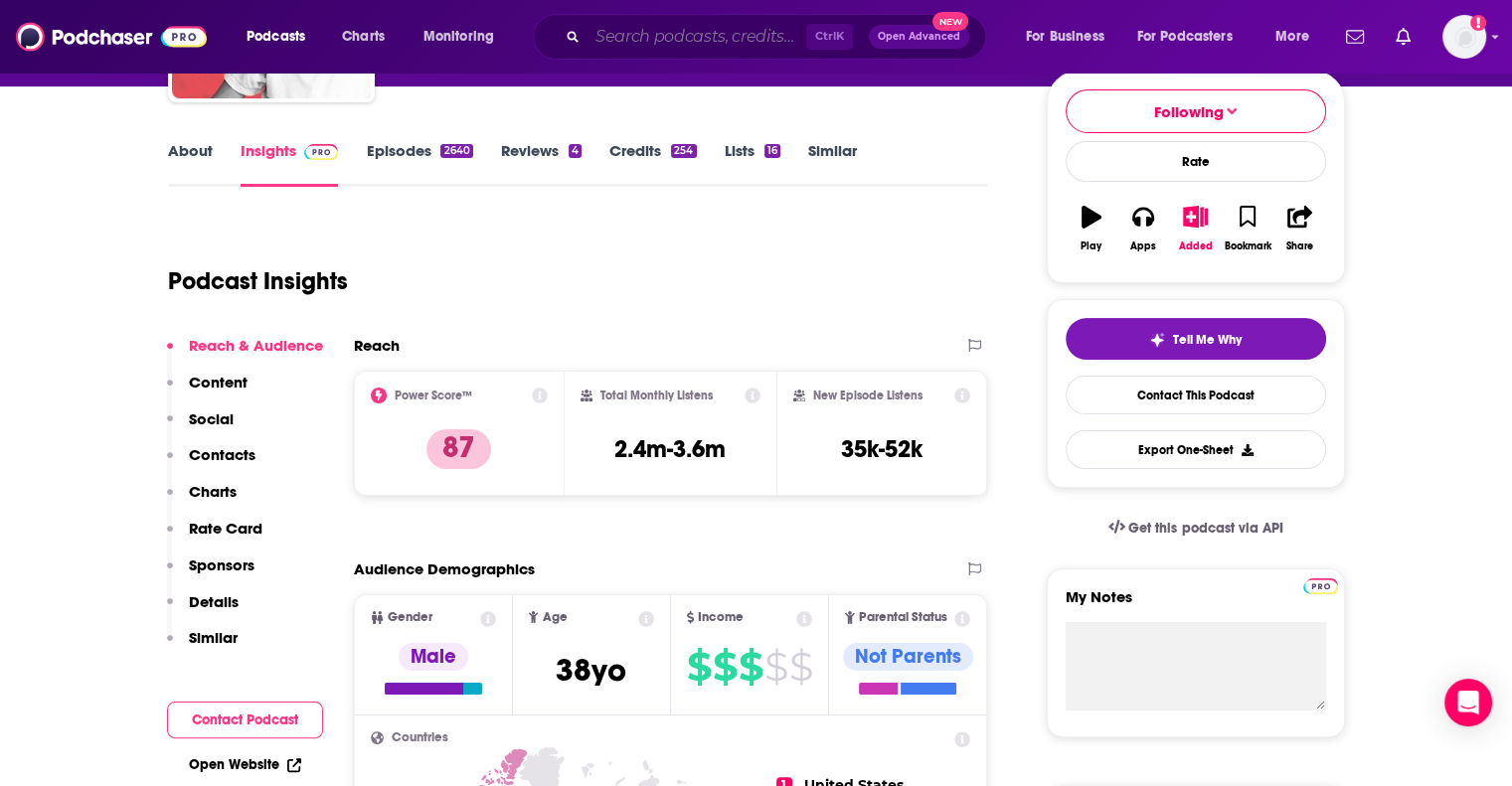 click at bounding box center [697, 37] 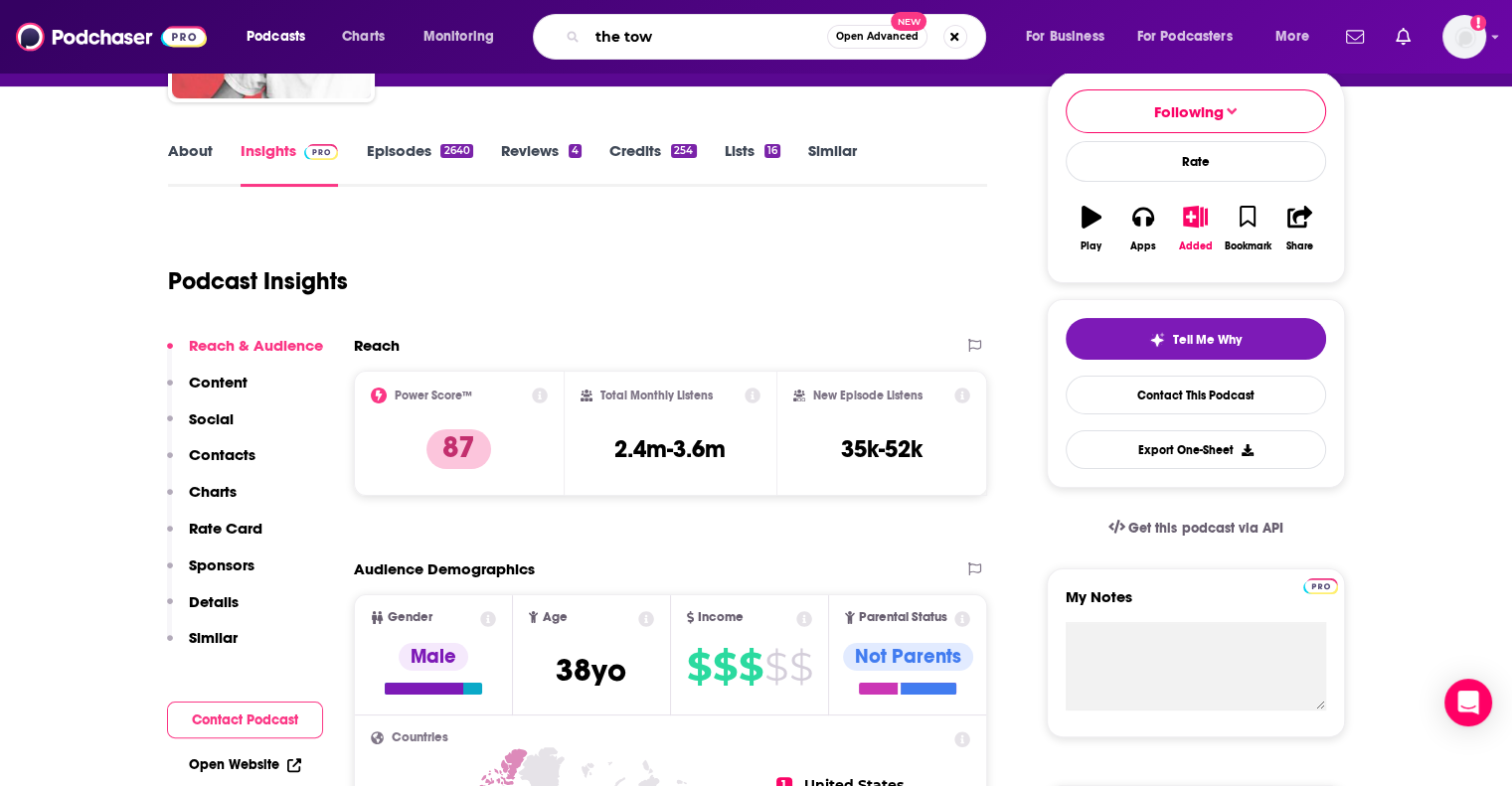 type on "the town" 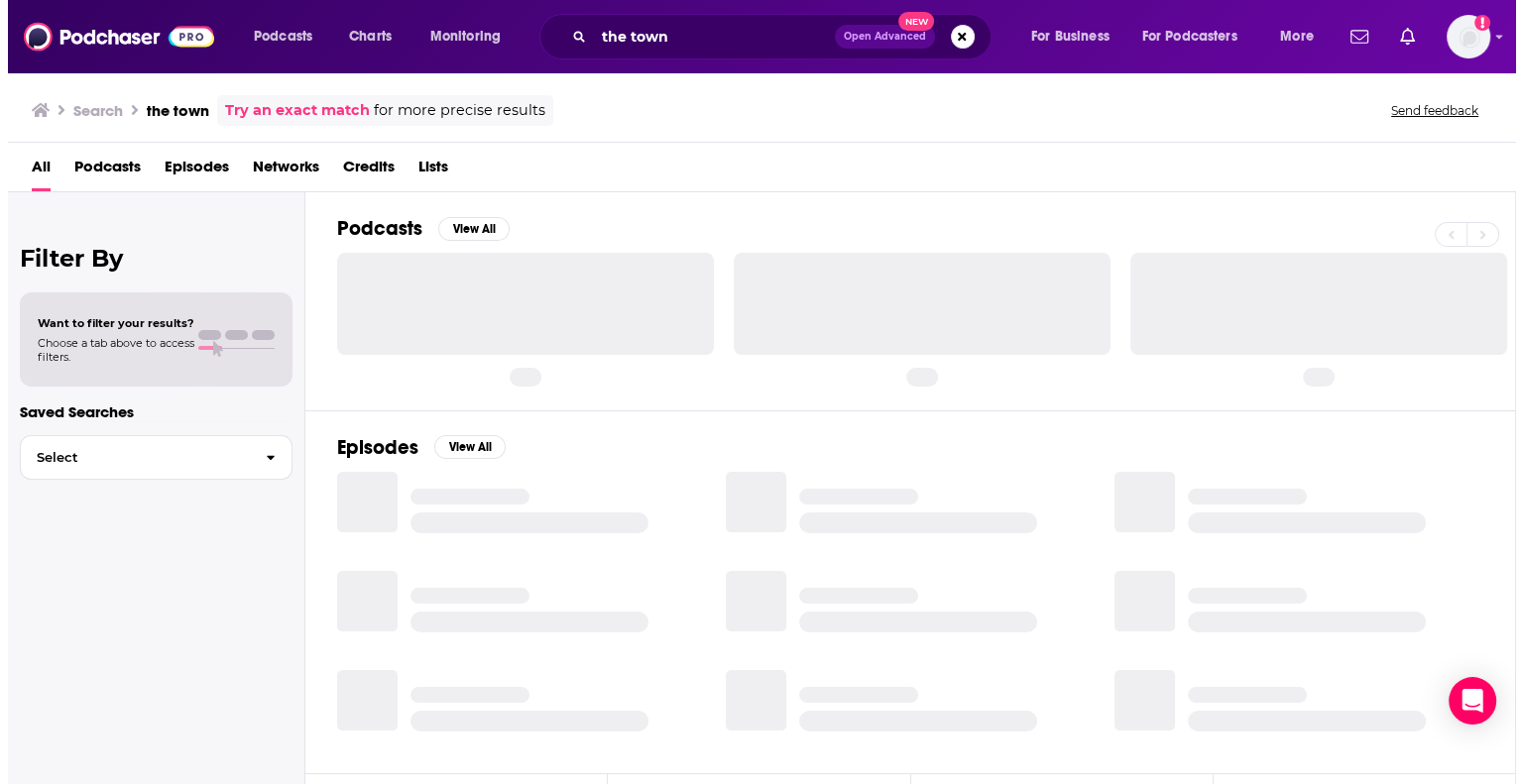 scroll, scrollTop: 0, scrollLeft: 0, axis: both 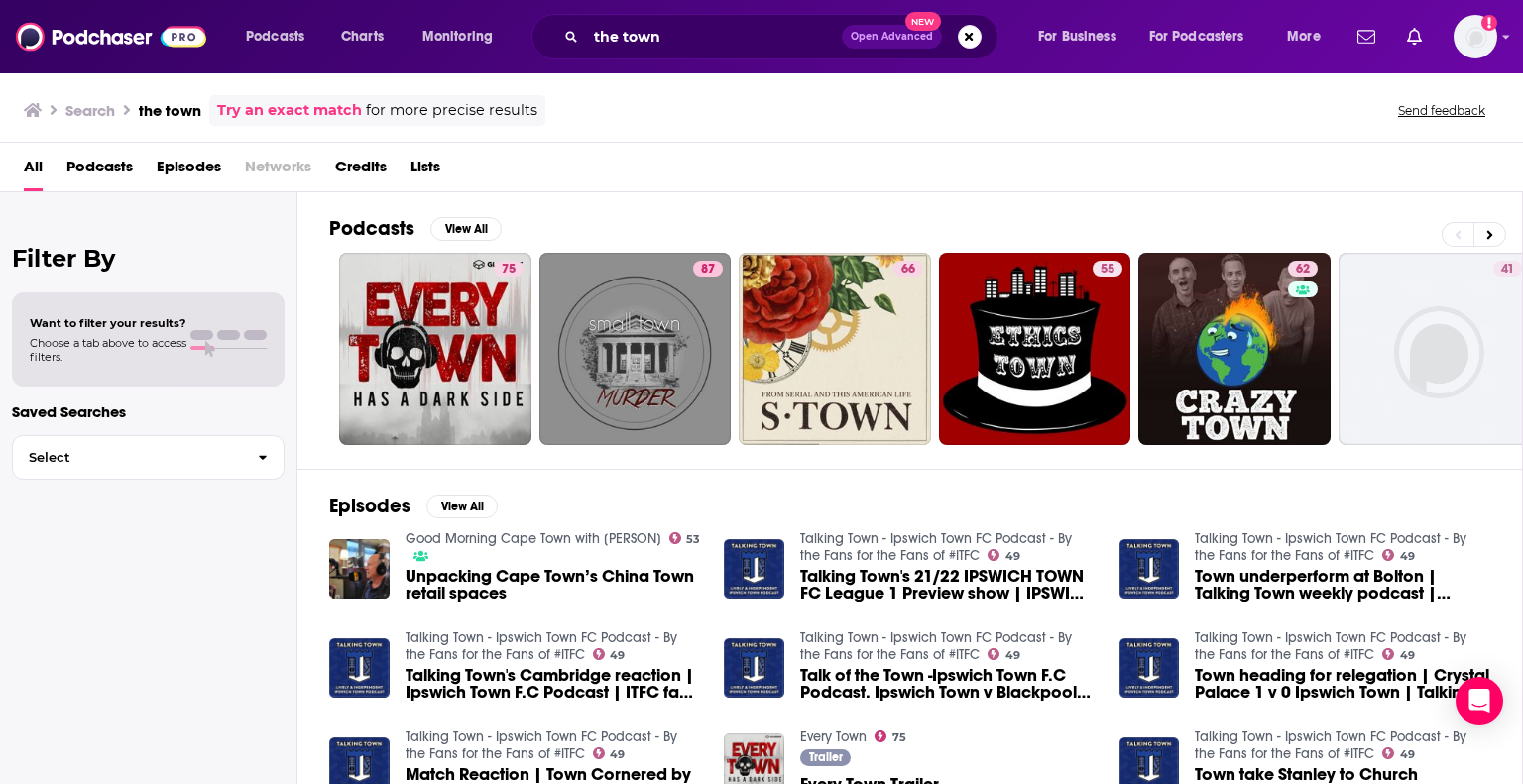 click on "the town Open Advanced New" at bounding box center [764, 37] 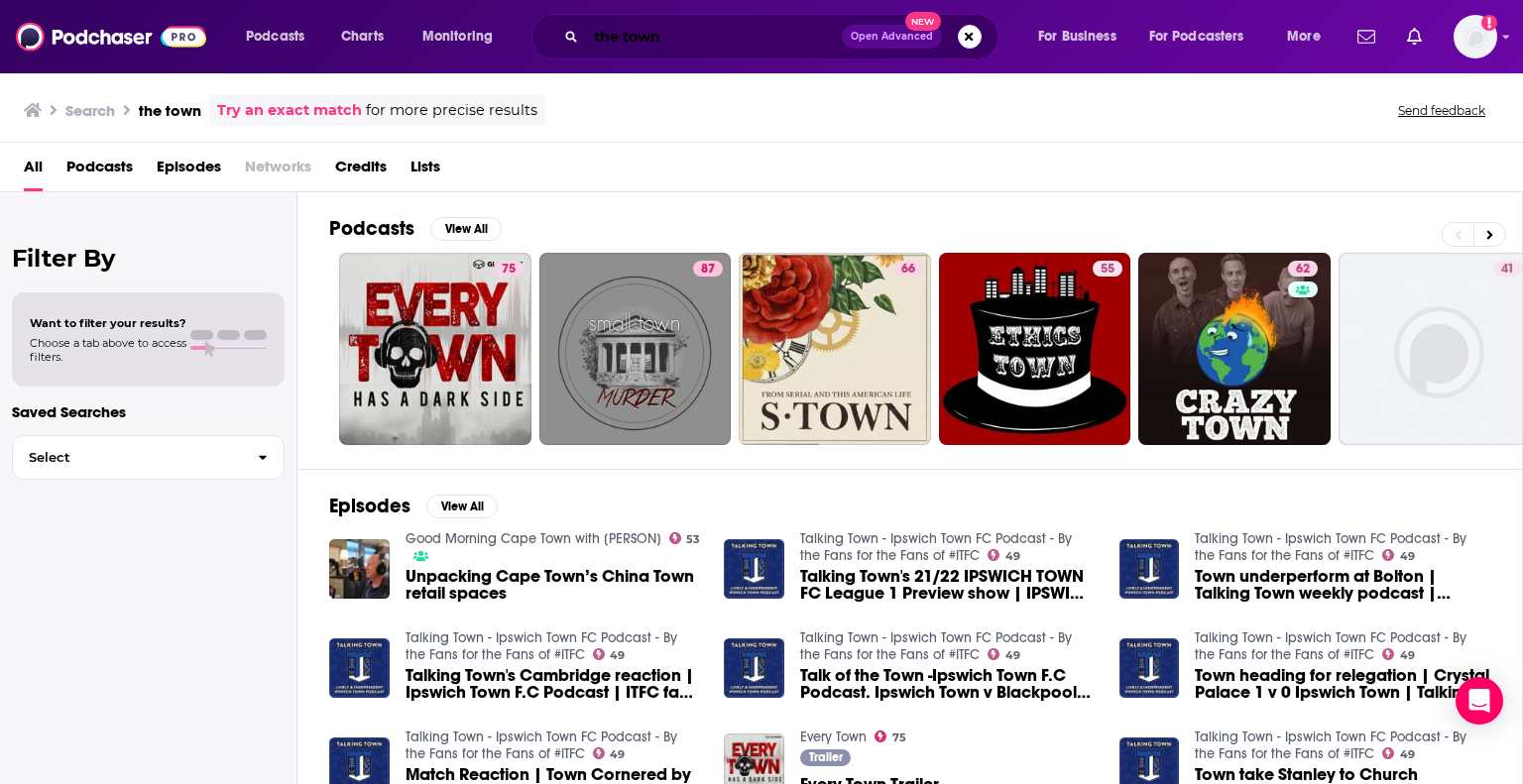 click on "the town" at bounding box center (714, 37) 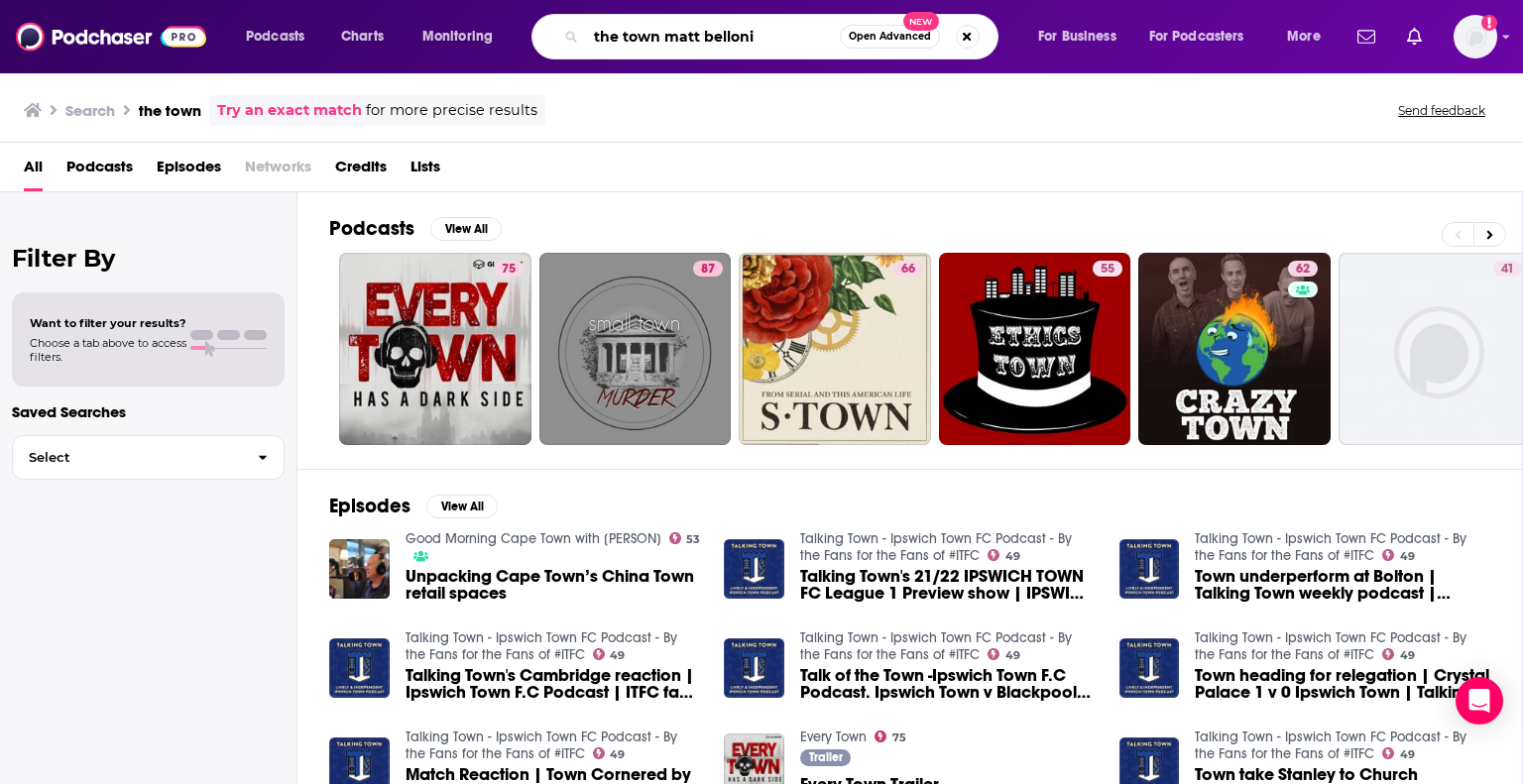 type on "the town matt belloni" 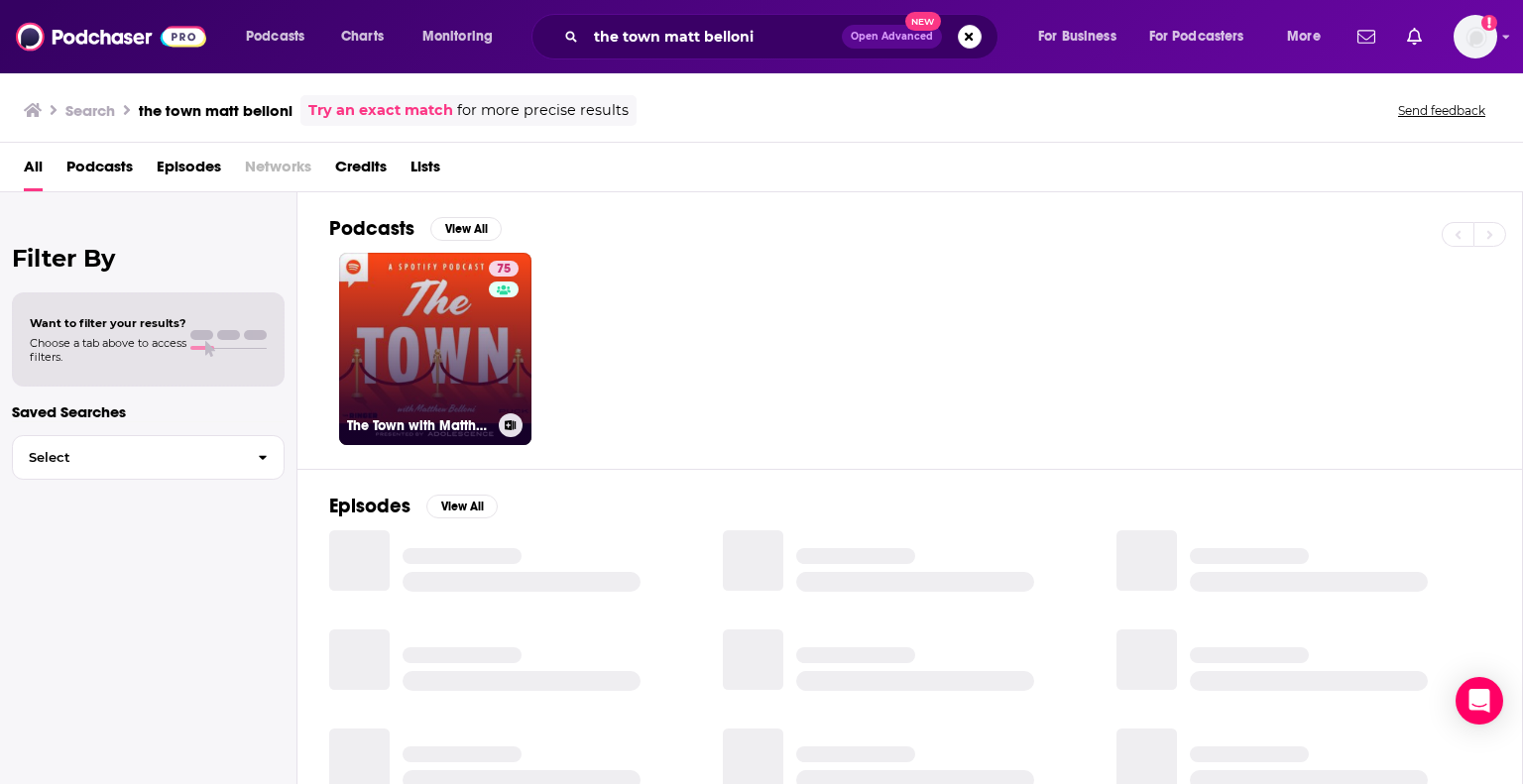 click on "75 The Town with Matthew Belloni" at bounding box center (435, 349) 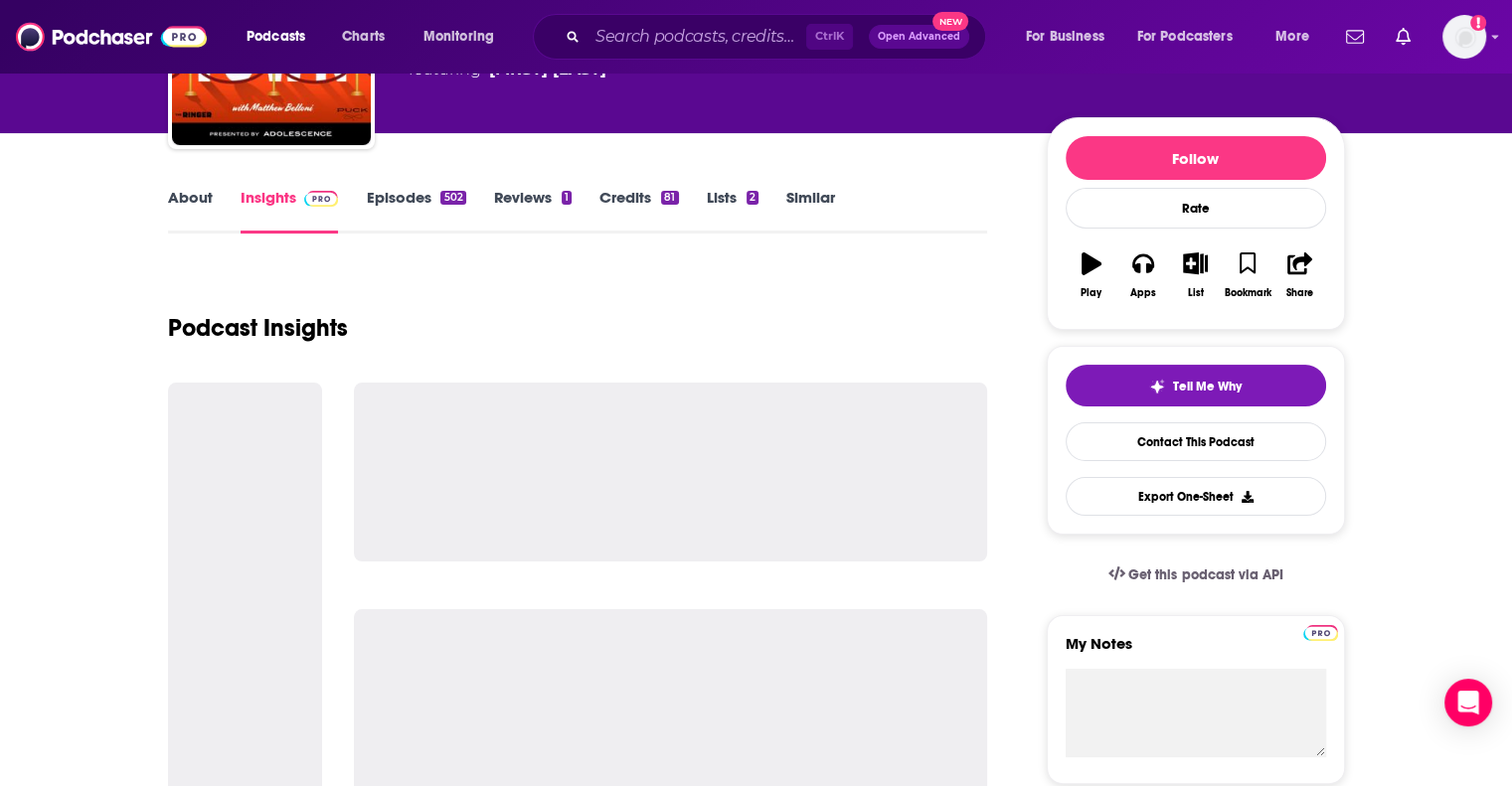 scroll, scrollTop: 167, scrollLeft: 0, axis: vertical 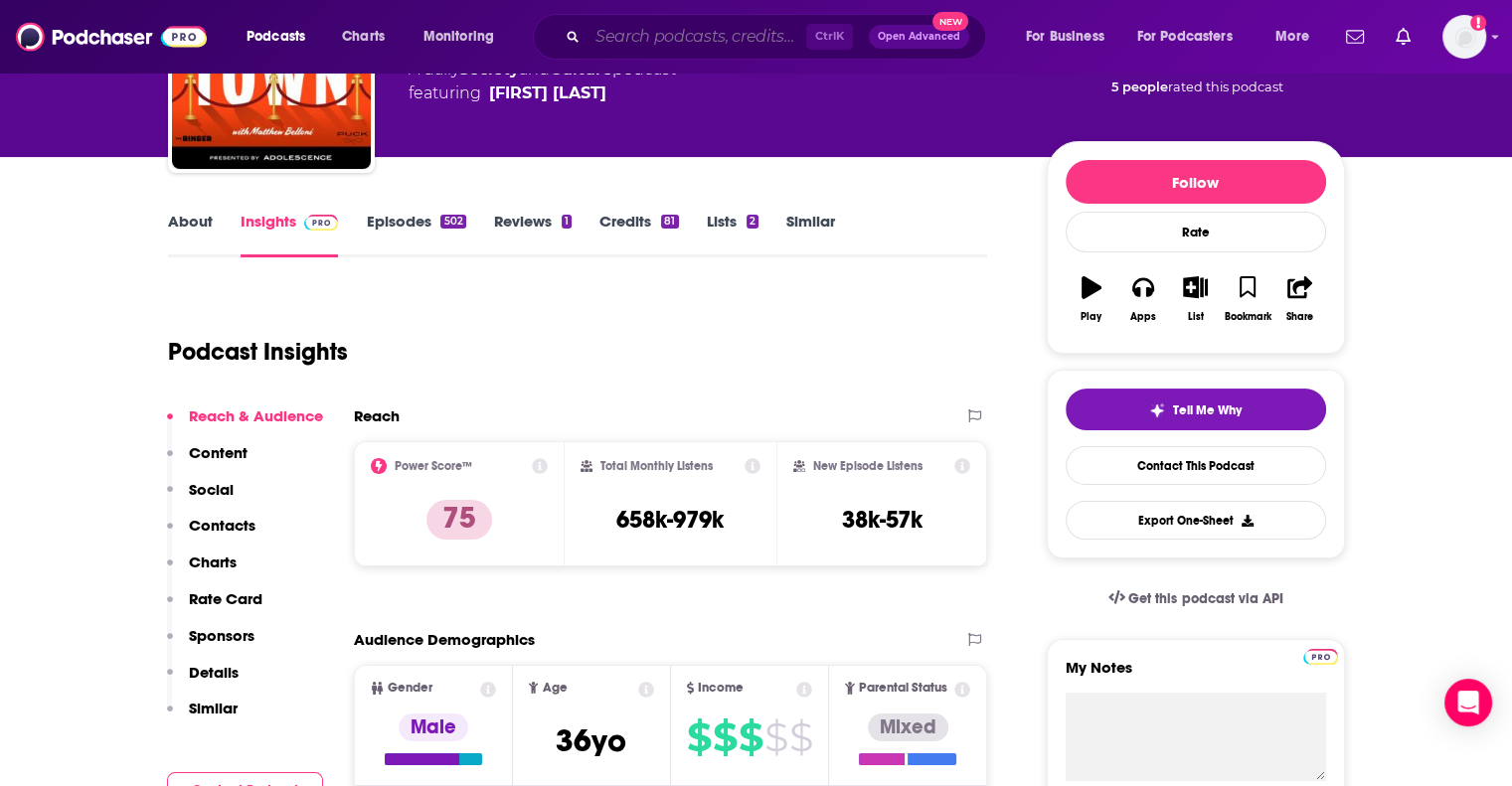 click at bounding box center (697, 37) 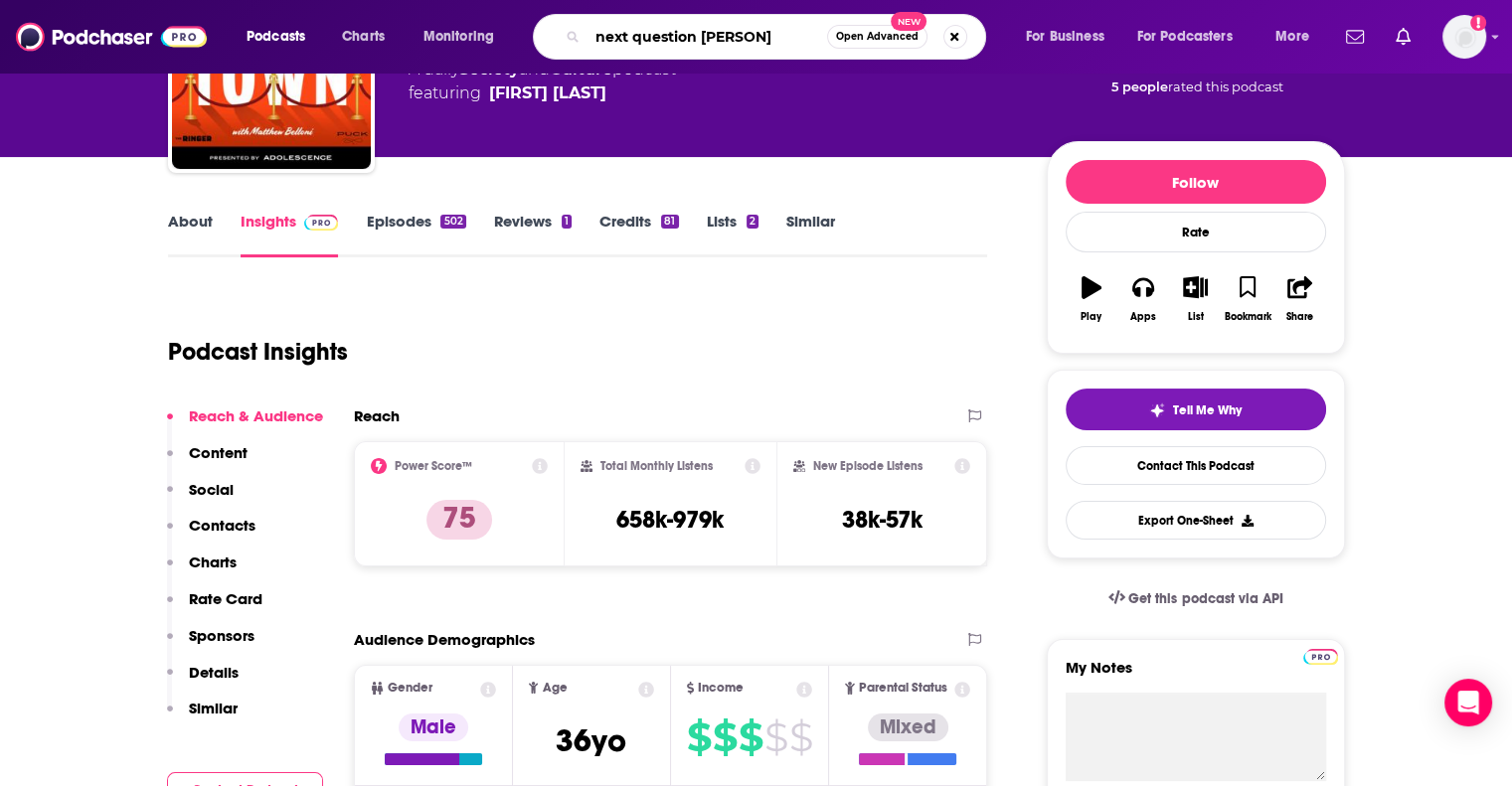 type on "next question [PERSON]" 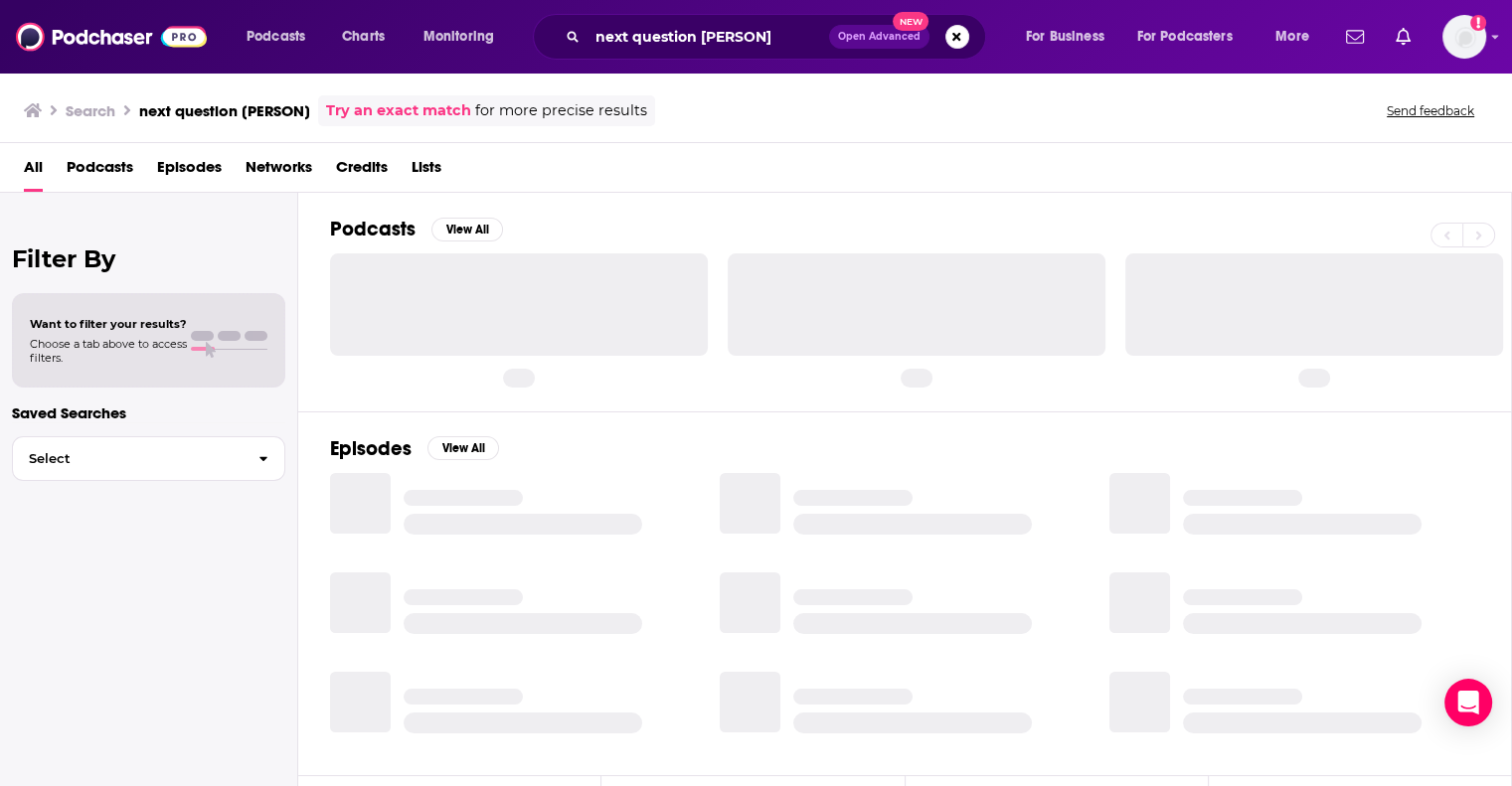 scroll, scrollTop: 0, scrollLeft: 0, axis: both 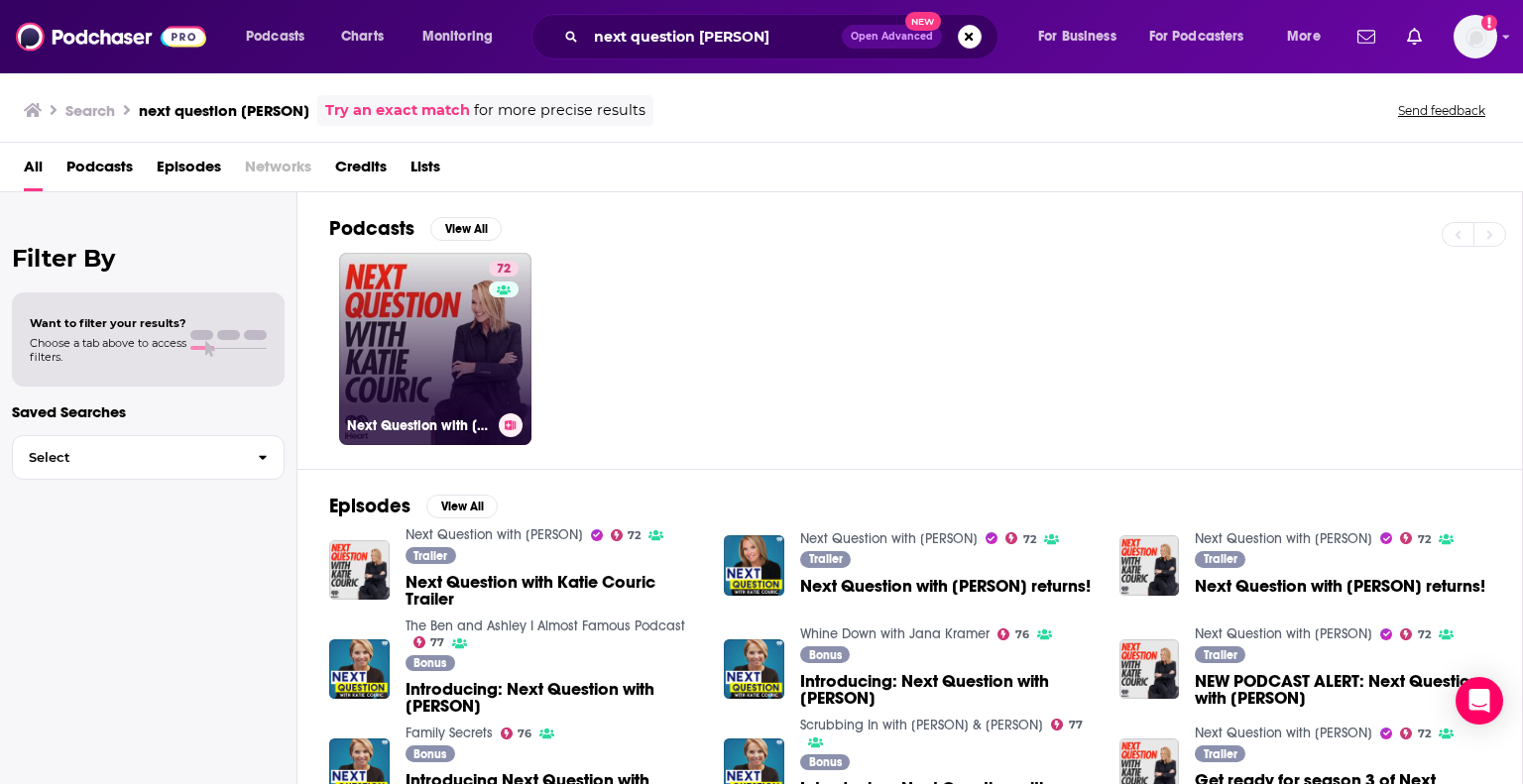 click on "72 Next Question with Katie Couric" at bounding box center (435, 349) 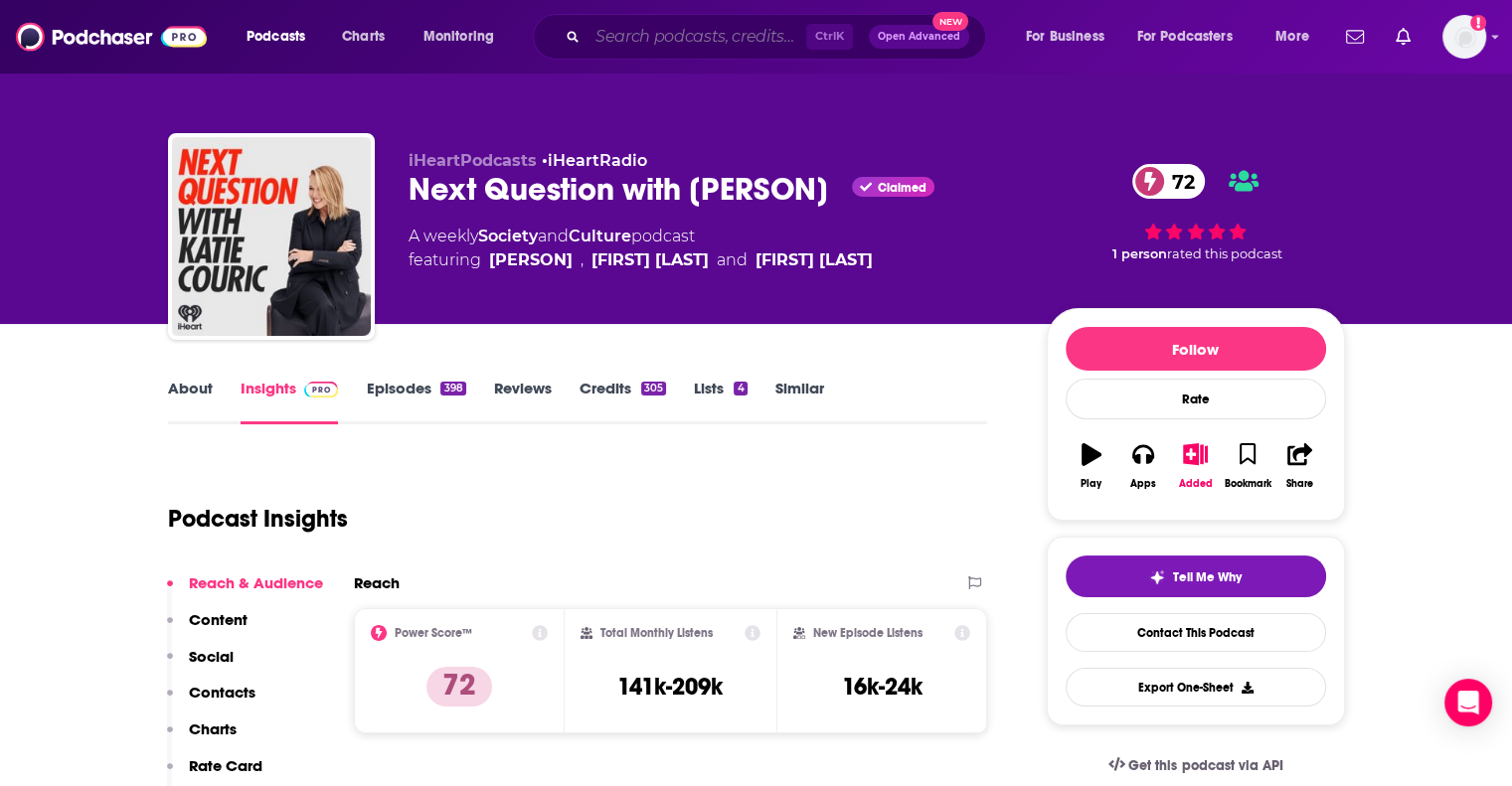 click at bounding box center [697, 37] 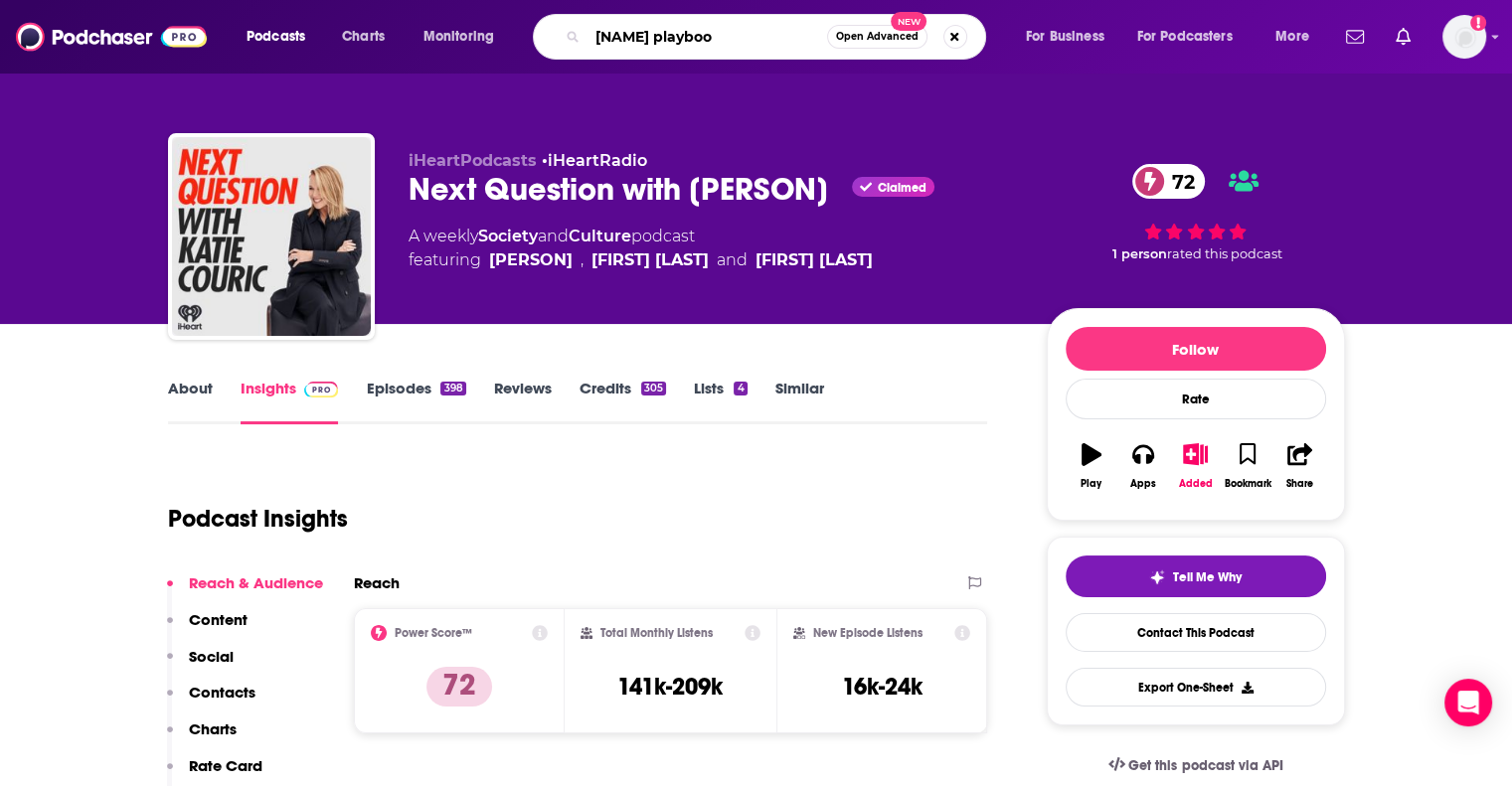 type on "eisman playbook" 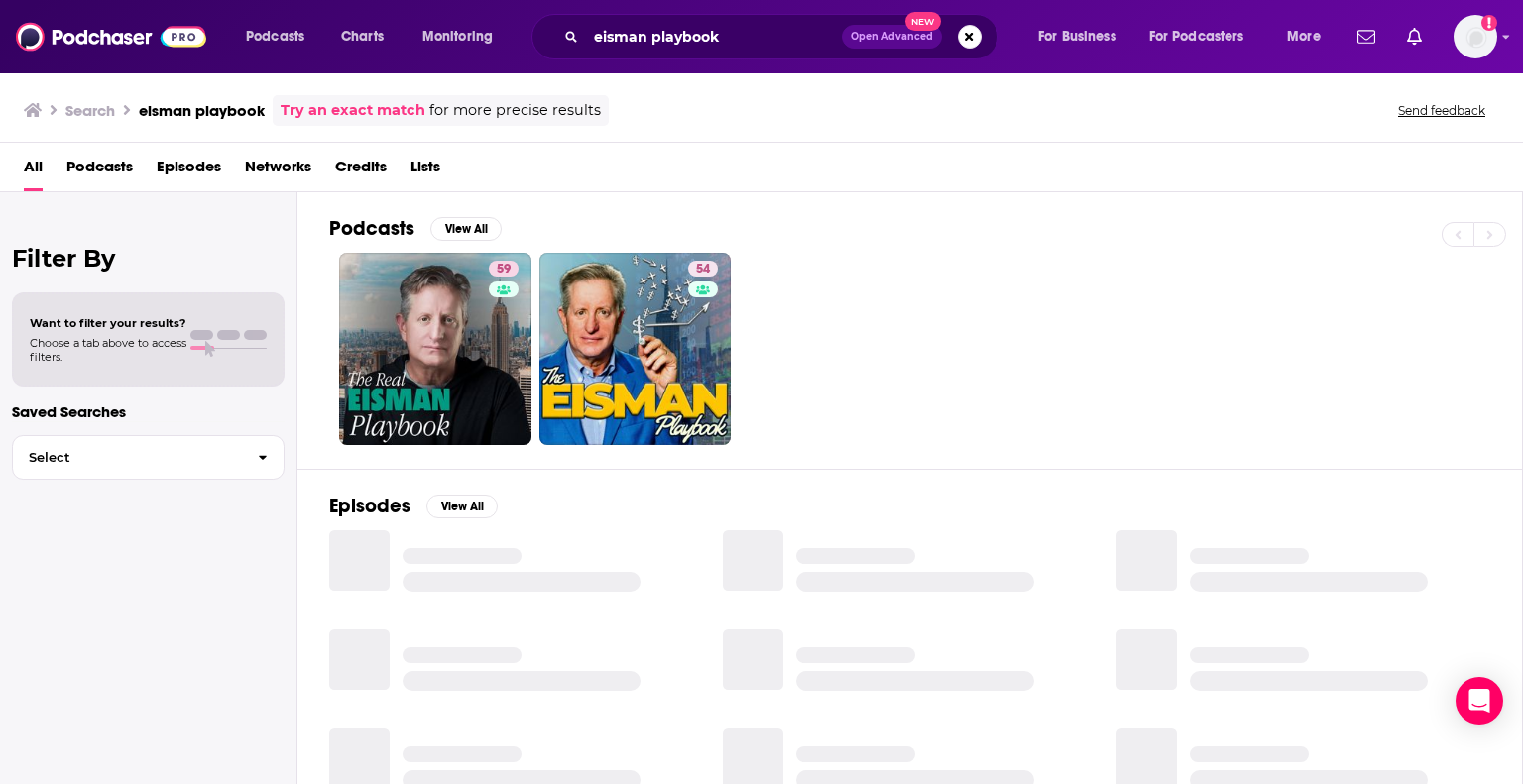 click on "All Podcasts Episodes Networks Credits Lists" at bounding box center [765, 170] 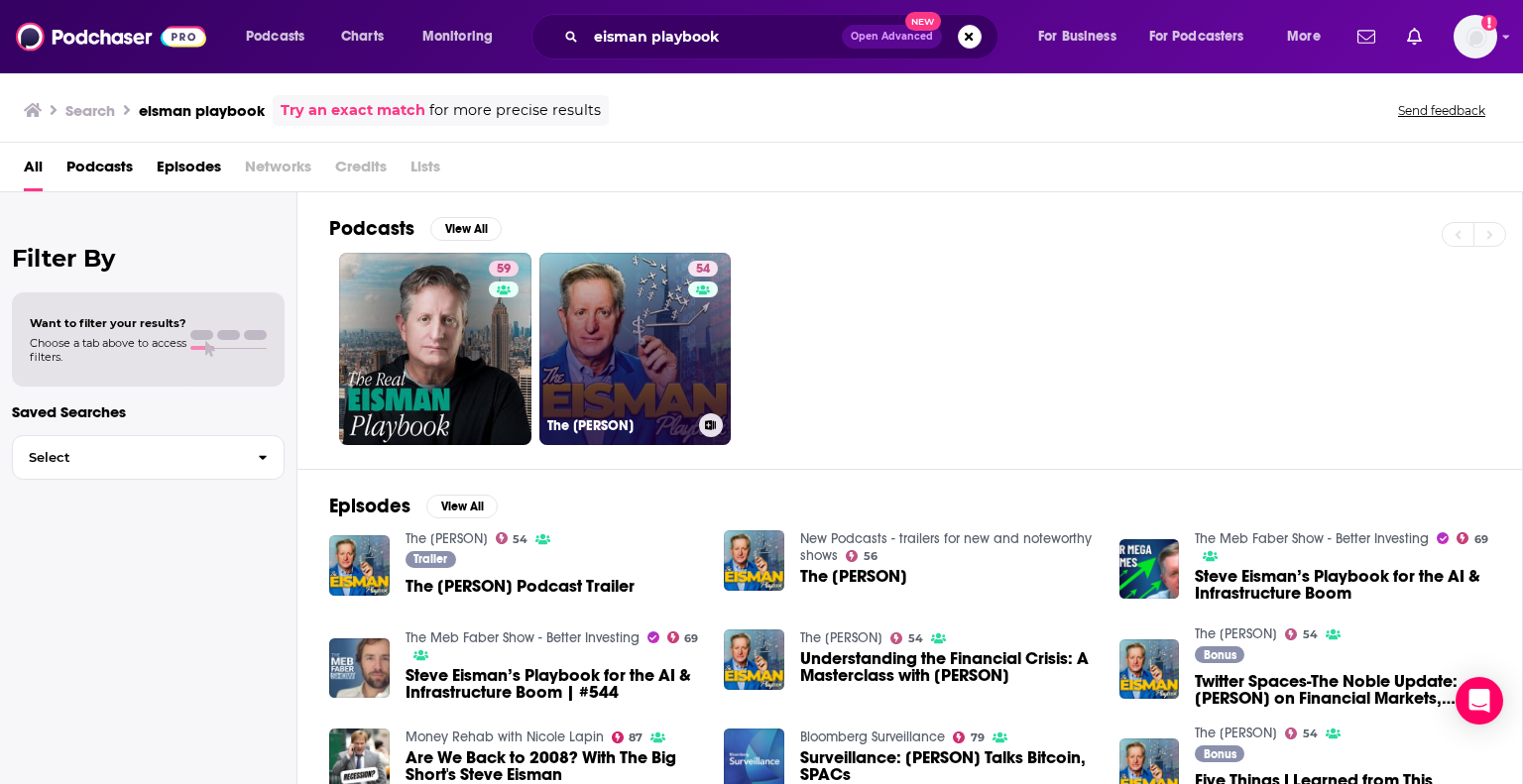click on "54 The [NAME]" at bounding box center (636, 349) 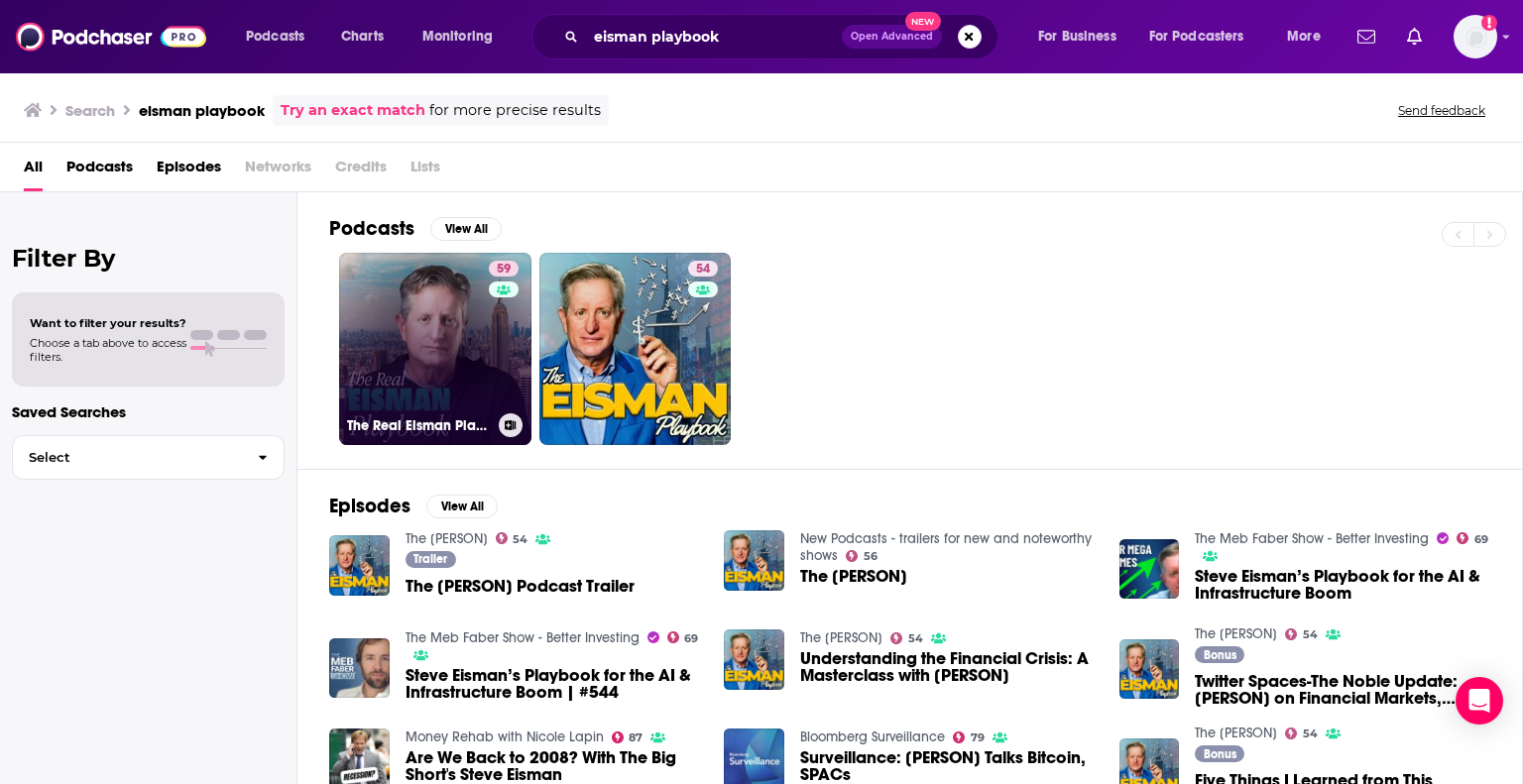 click on "59 The Real [NAME]" at bounding box center [435, 349] 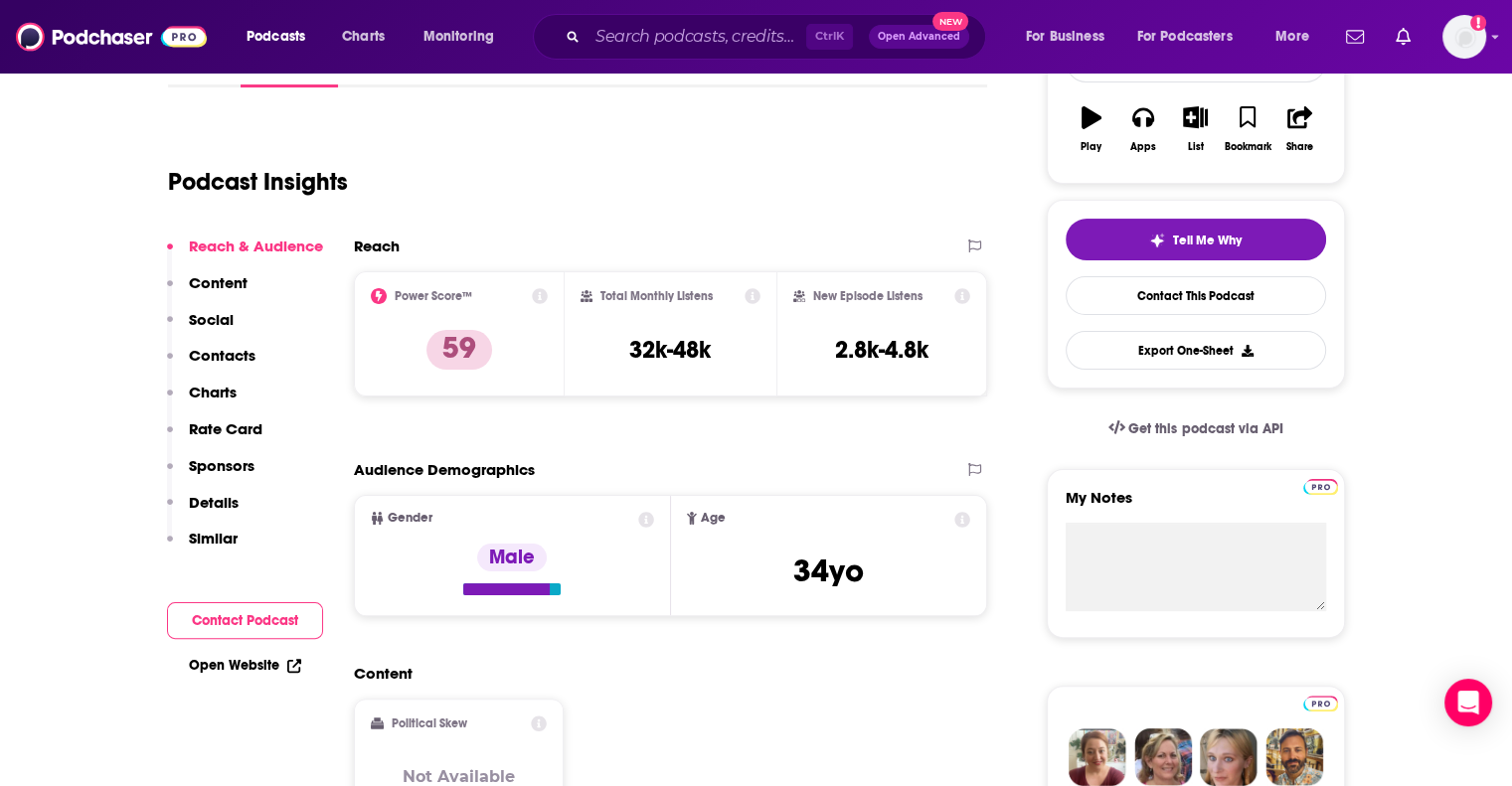 scroll, scrollTop: 338, scrollLeft: 0, axis: vertical 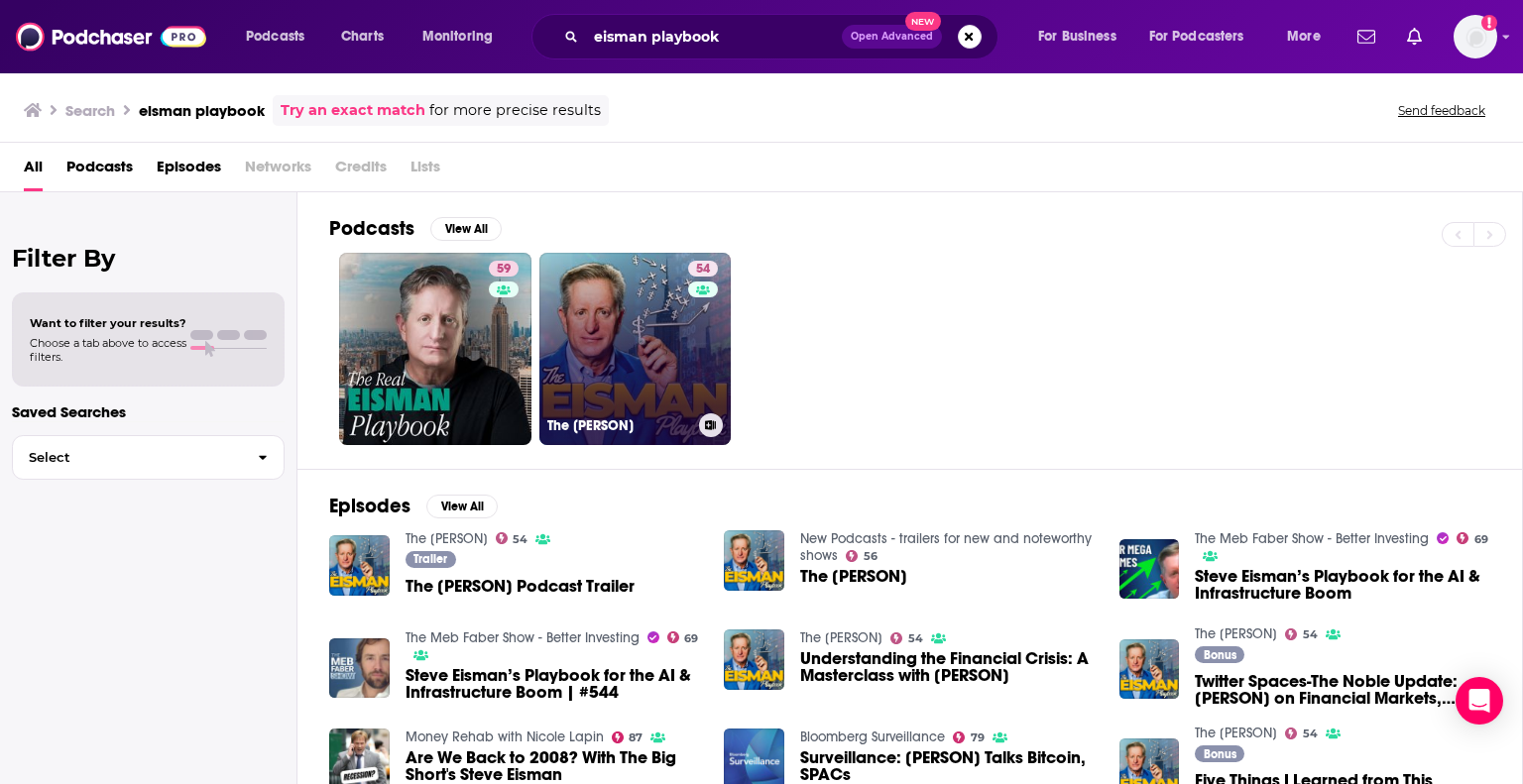 click on "54 The [NAME]" at bounding box center (636, 349) 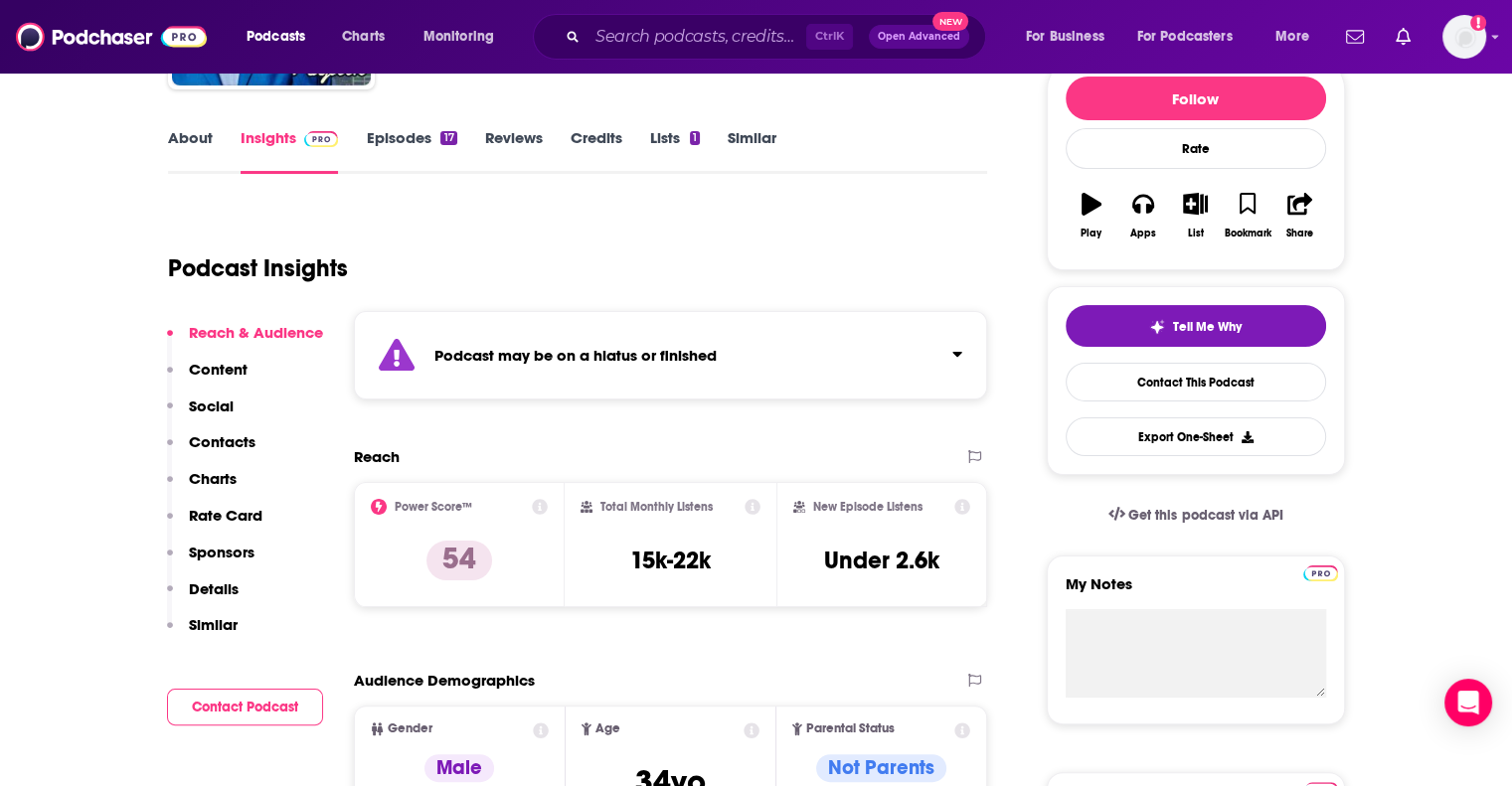 scroll, scrollTop: 264, scrollLeft: 0, axis: vertical 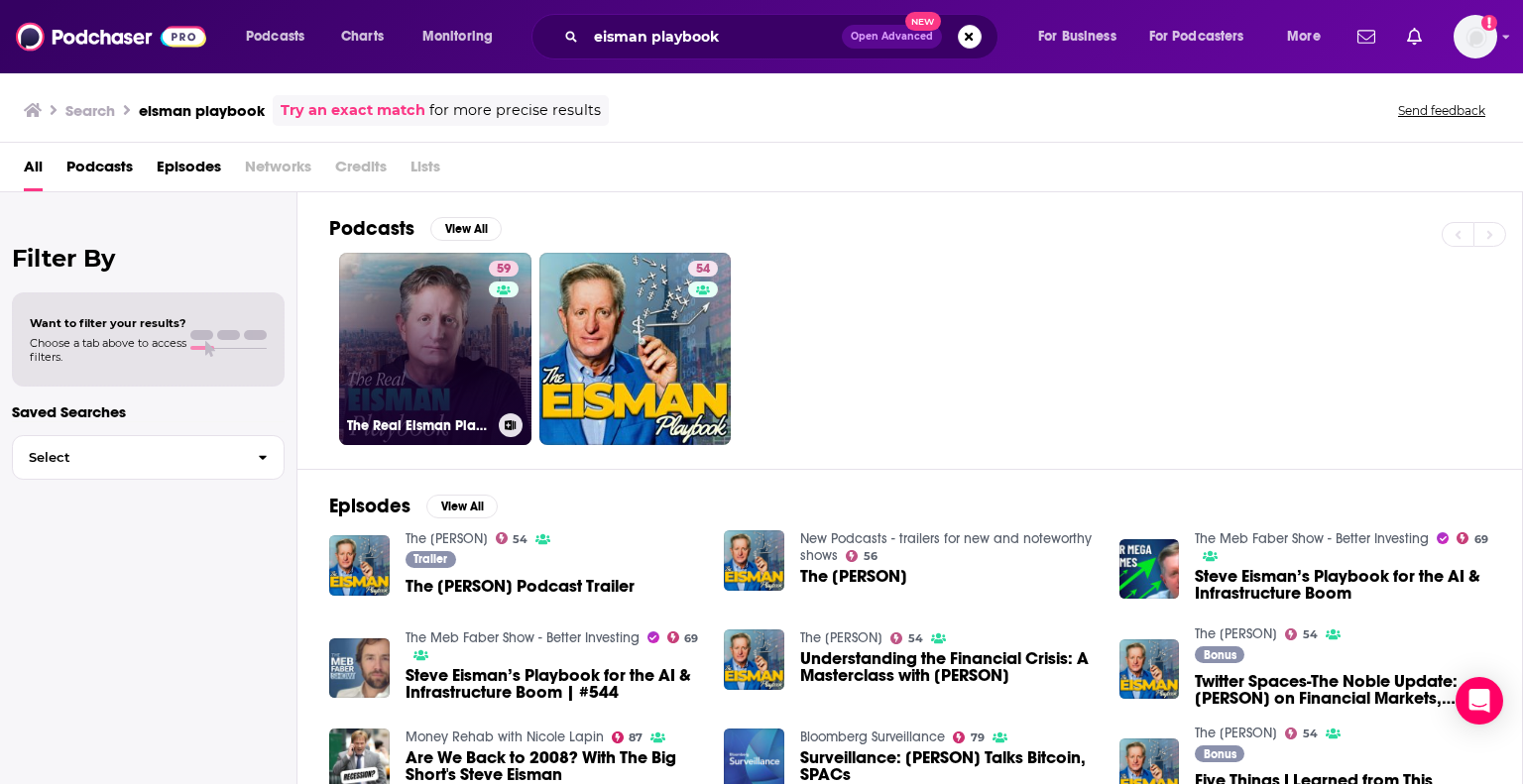 click on "59 The Real [NAME]" at bounding box center (435, 349) 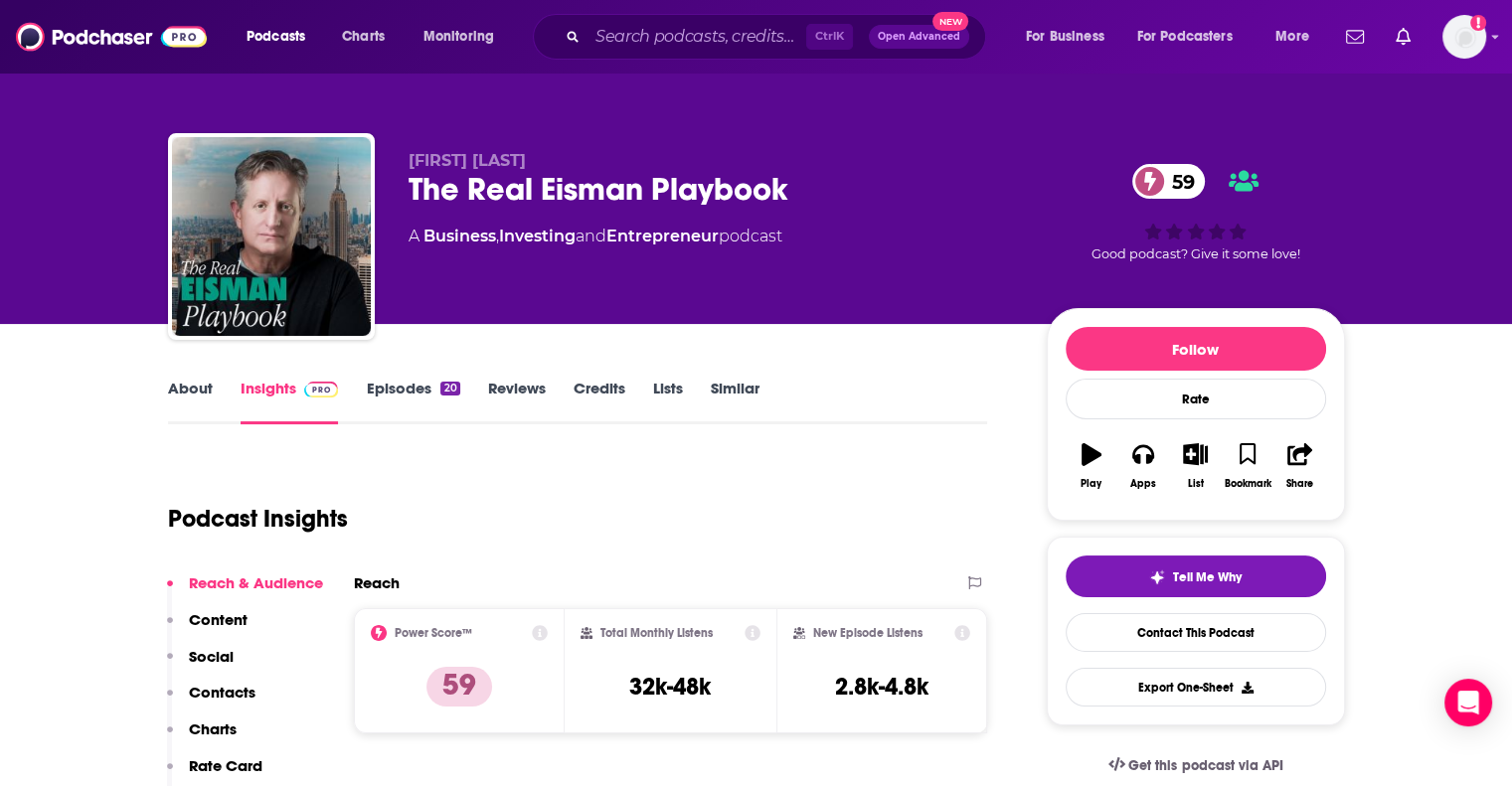 scroll, scrollTop: 157, scrollLeft: 0, axis: vertical 